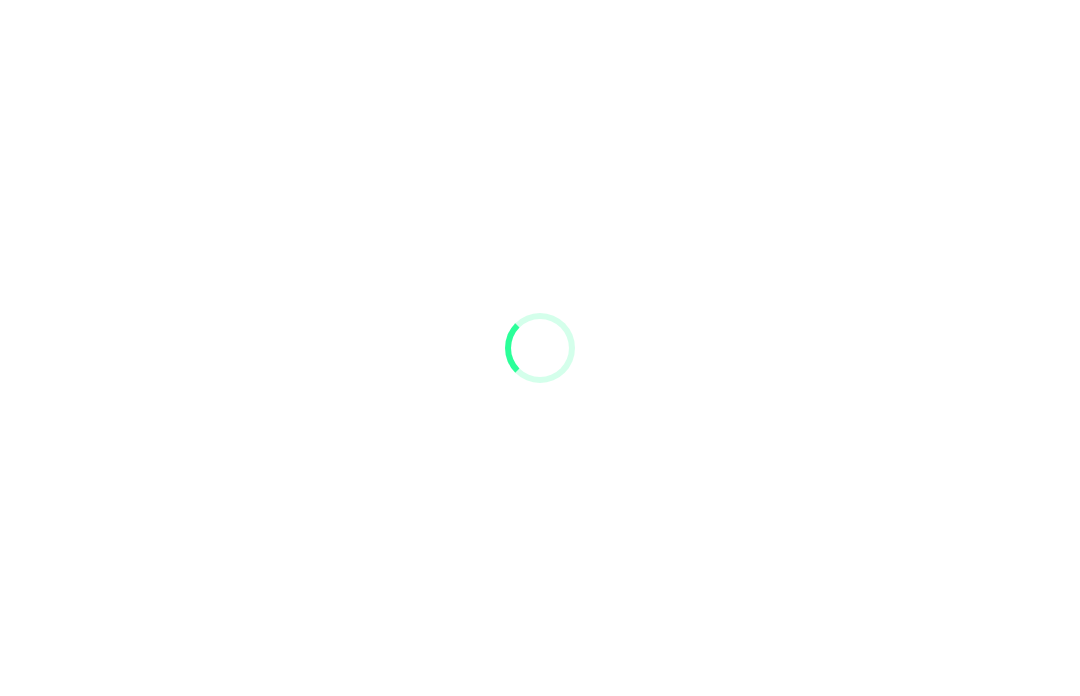 scroll, scrollTop: 0, scrollLeft: 0, axis: both 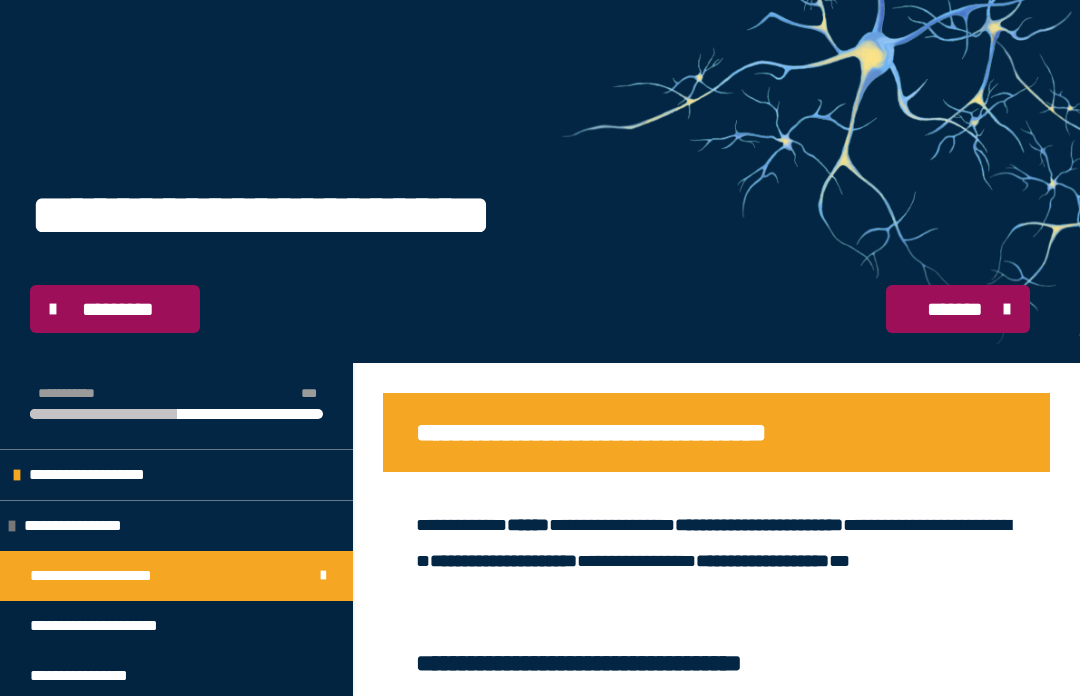 click on "**********" at bounding box center (116, 626) 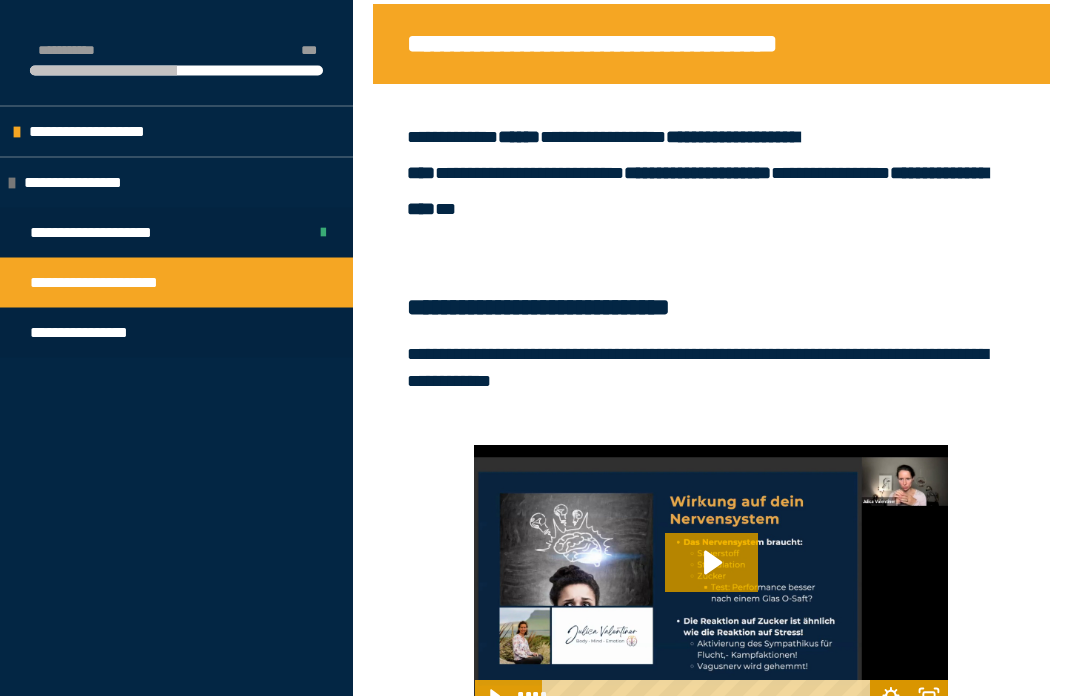 scroll, scrollTop: 392, scrollLeft: 0, axis: vertical 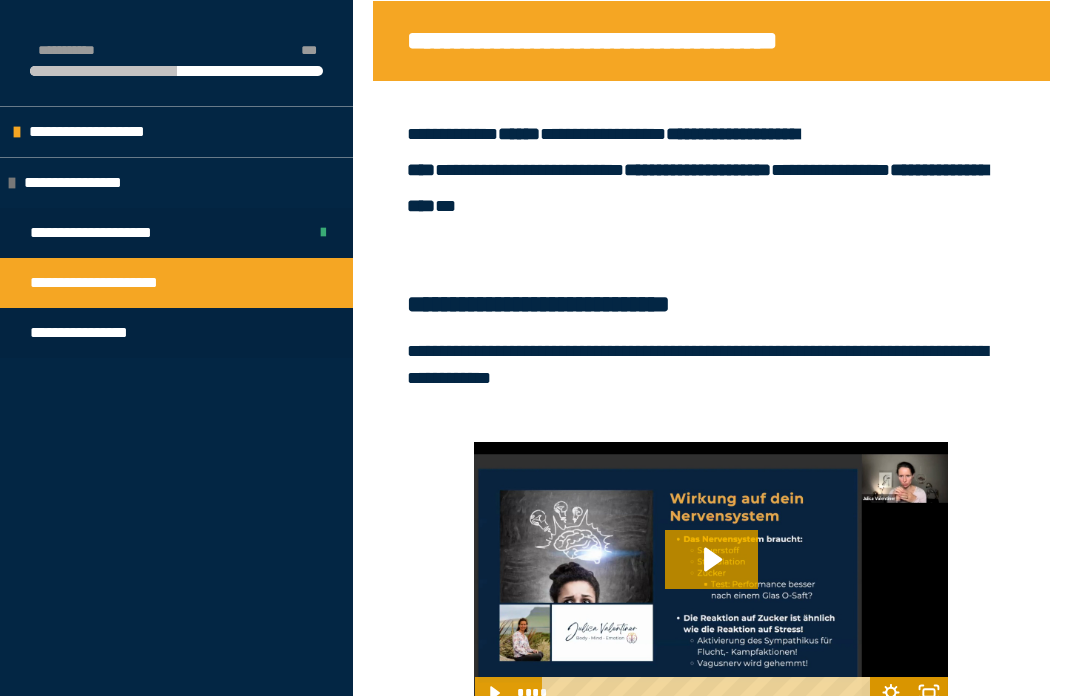 click 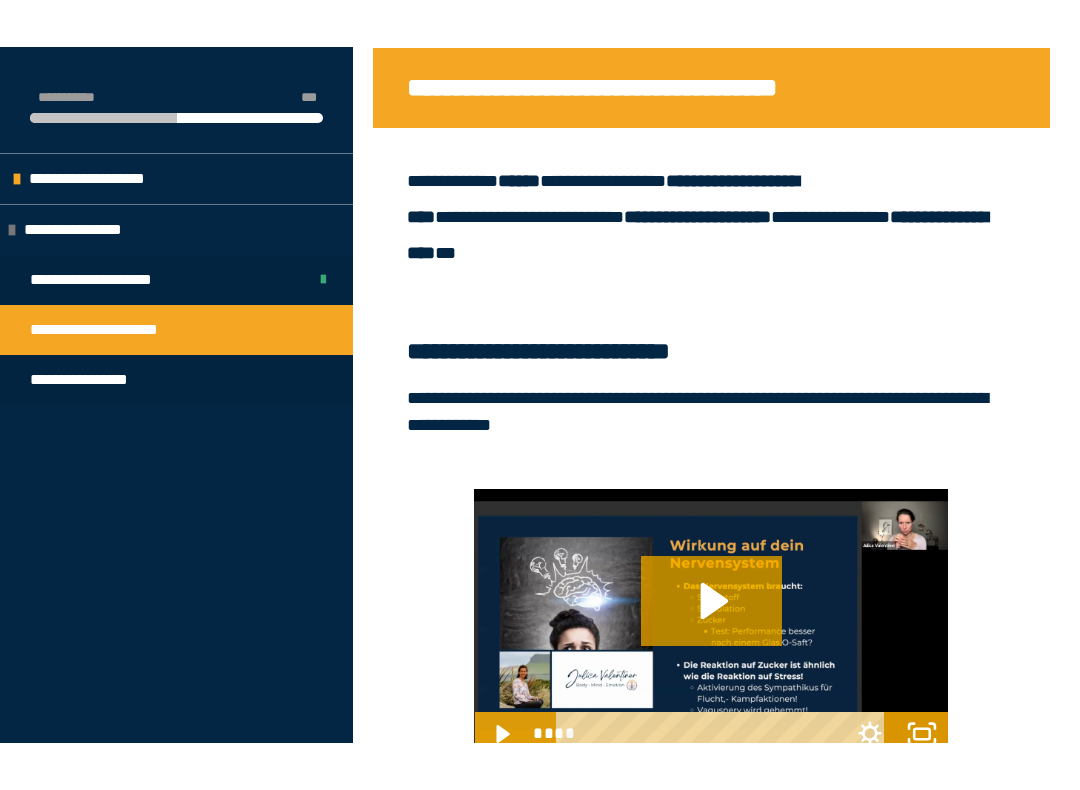 scroll, scrollTop: 20, scrollLeft: 0, axis: vertical 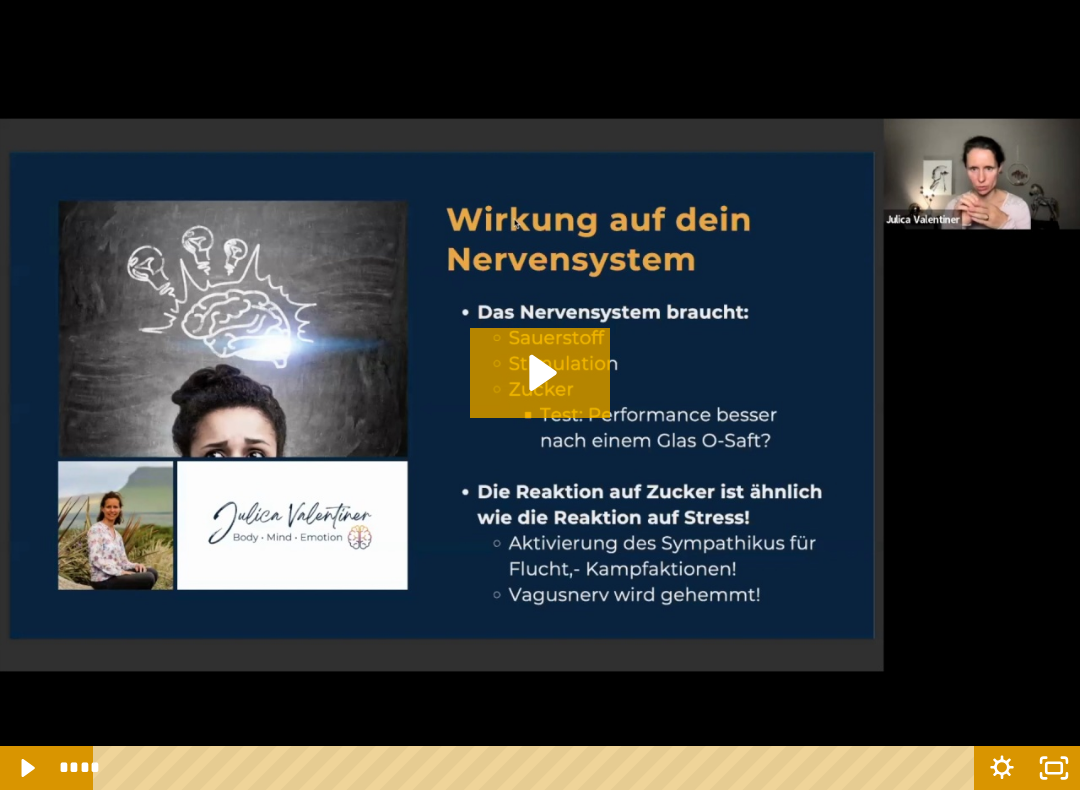click 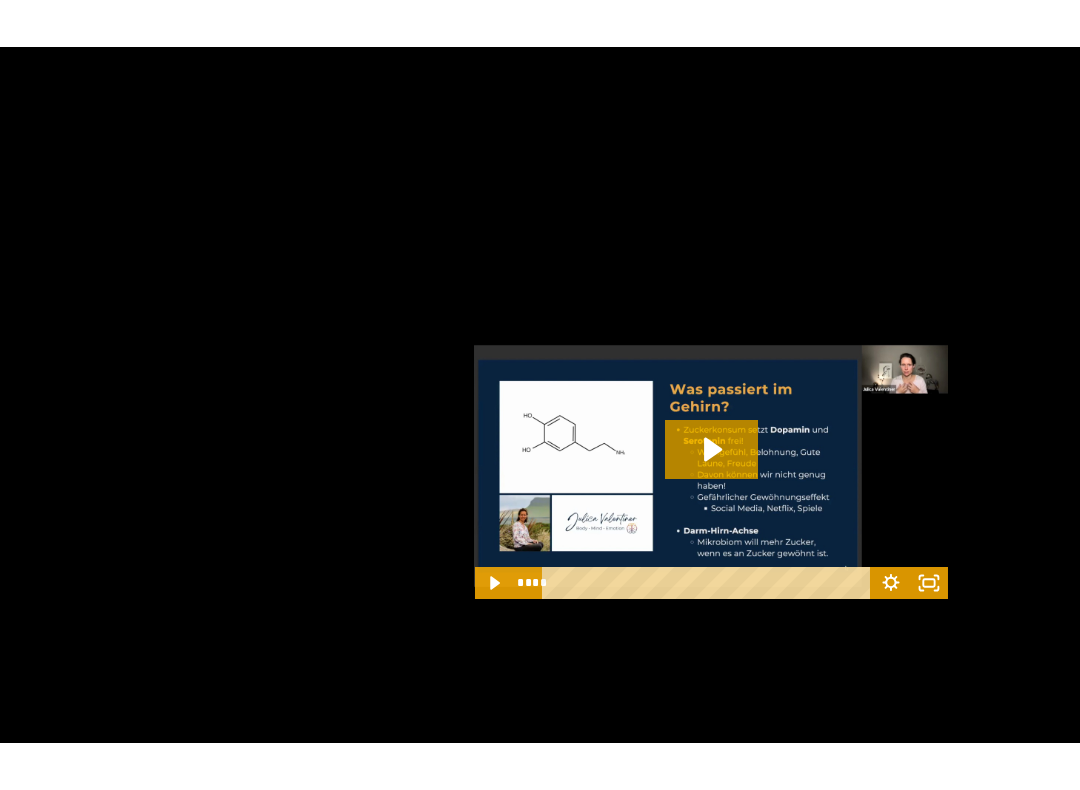 scroll, scrollTop: 1068, scrollLeft: 0, axis: vertical 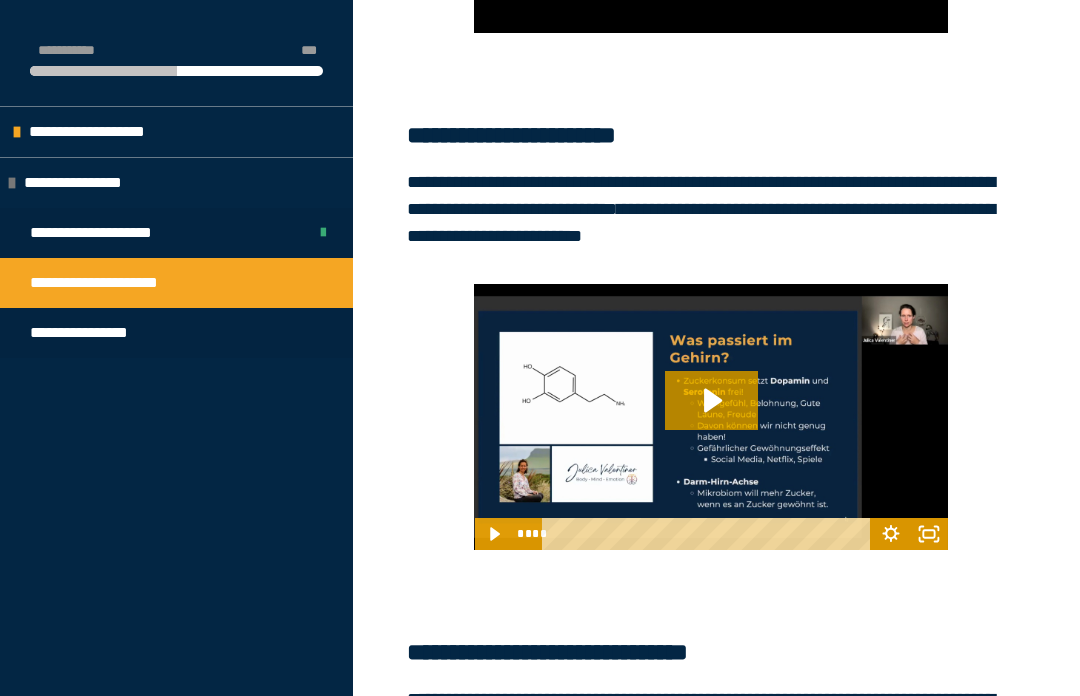 click 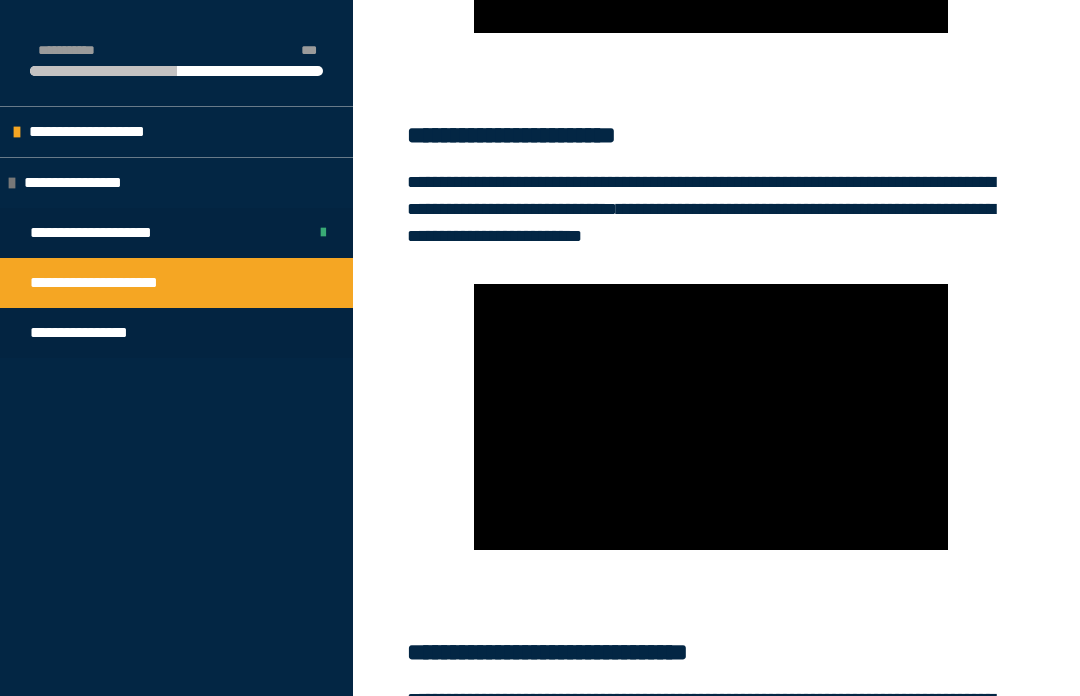 click 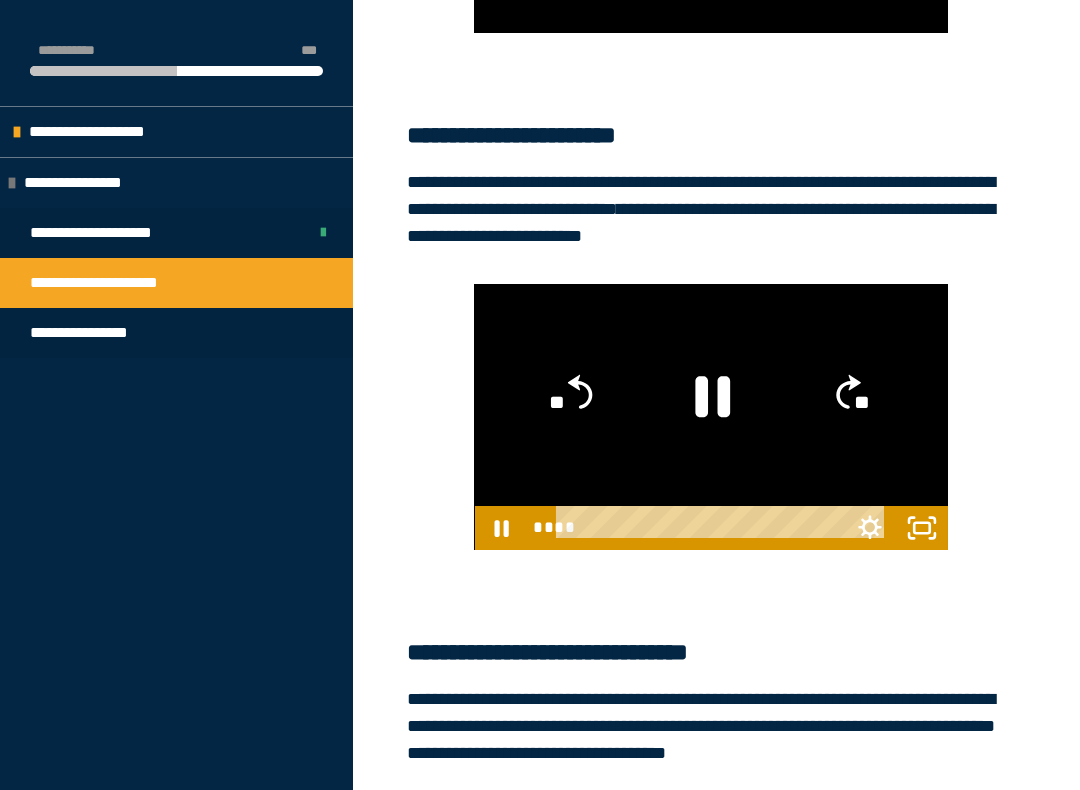 scroll, scrollTop: 20, scrollLeft: 0, axis: vertical 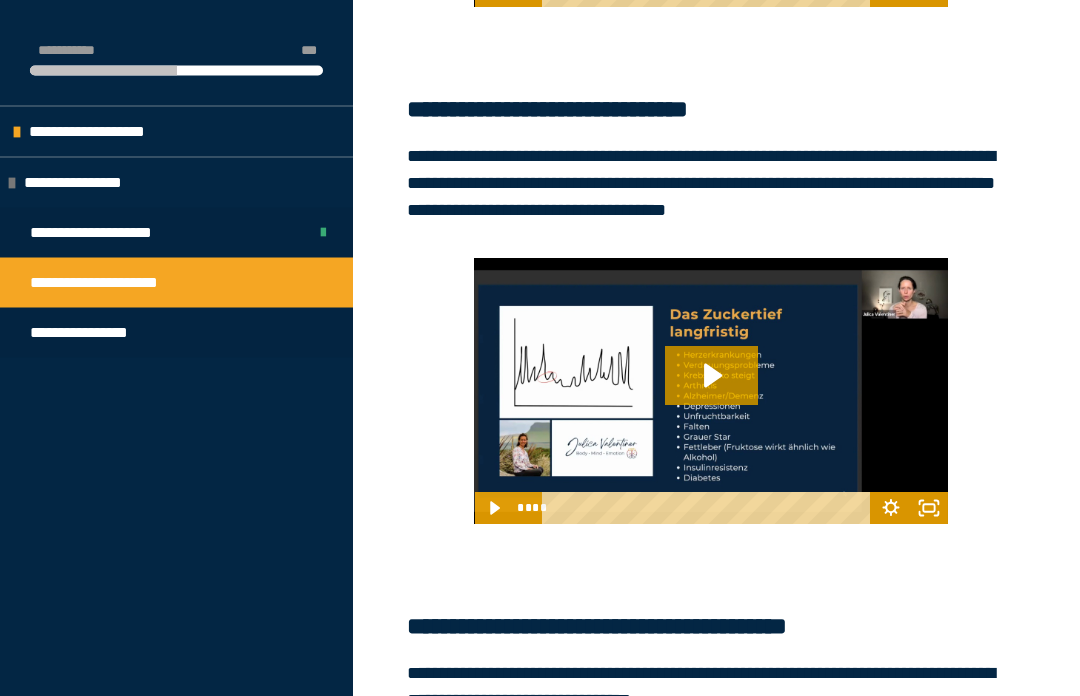click 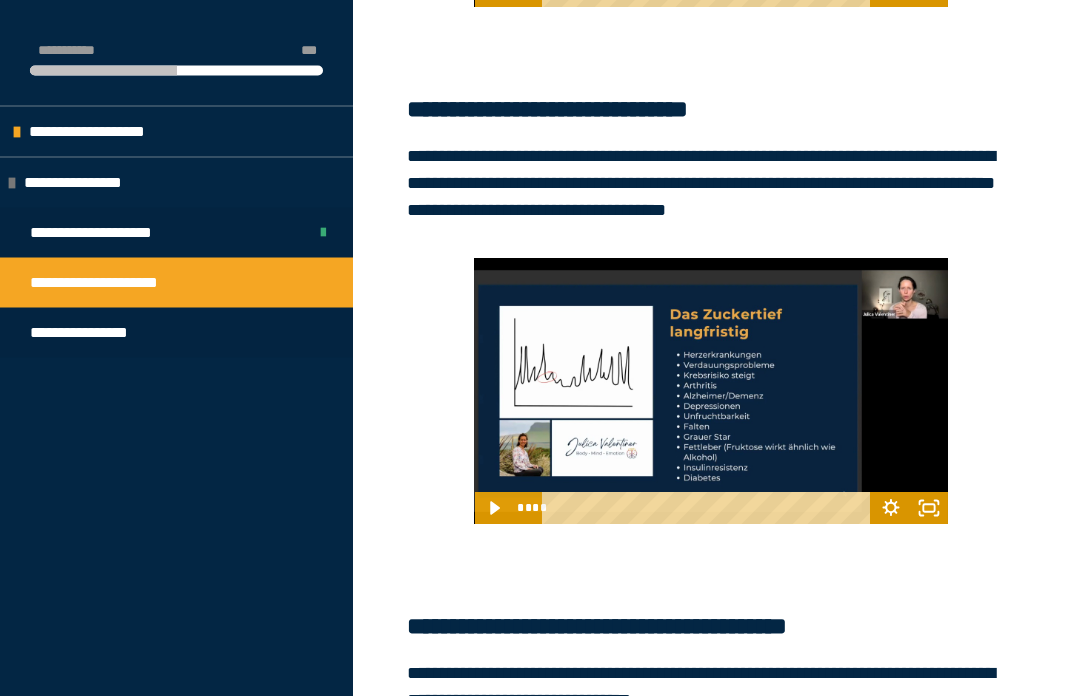 scroll, scrollTop: 1611, scrollLeft: 0, axis: vertical 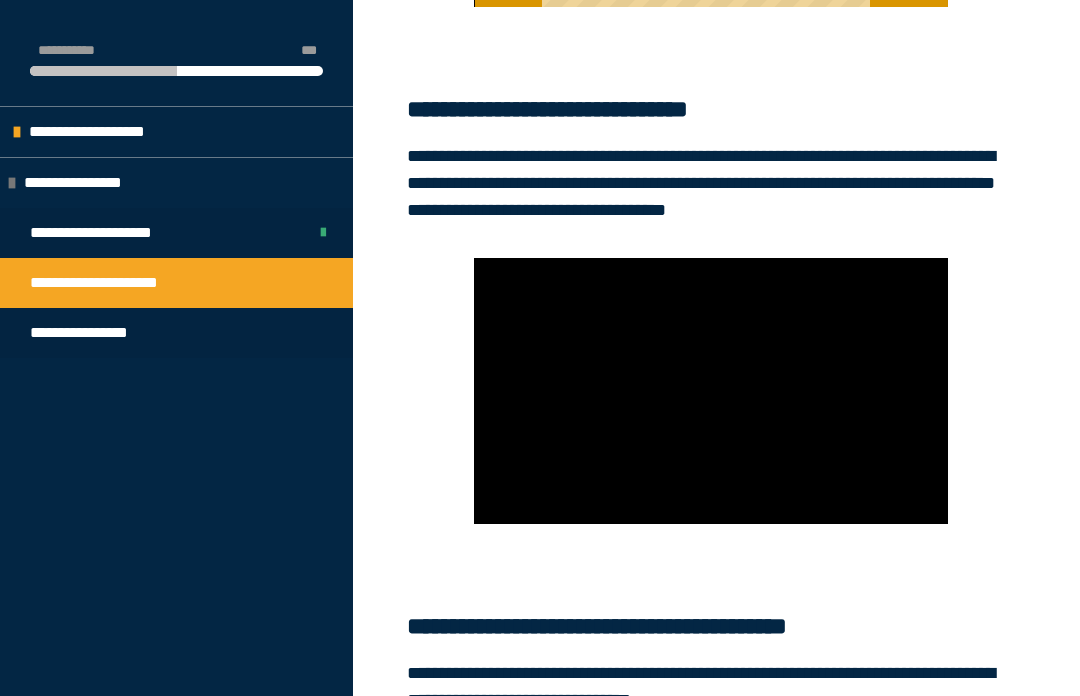 click 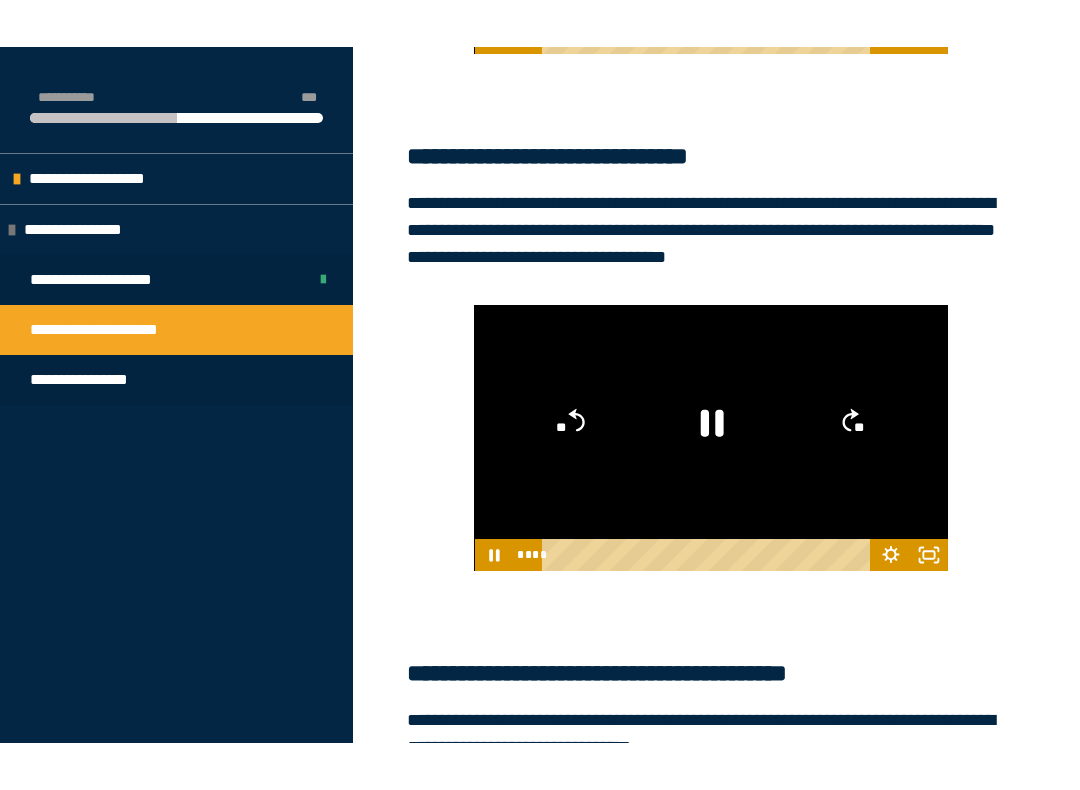 scroll, scrollTop: 20, scrollLeft: 0, axis: vertical 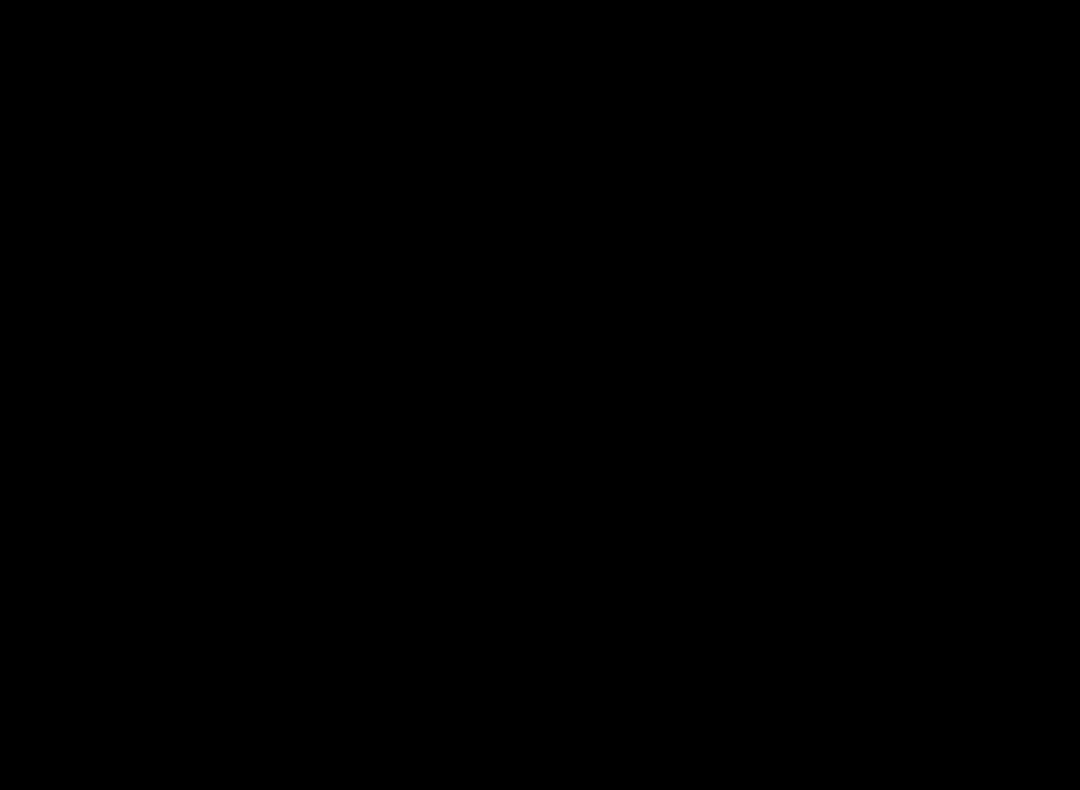 click on "**********" at bounding box center [540, 1920] 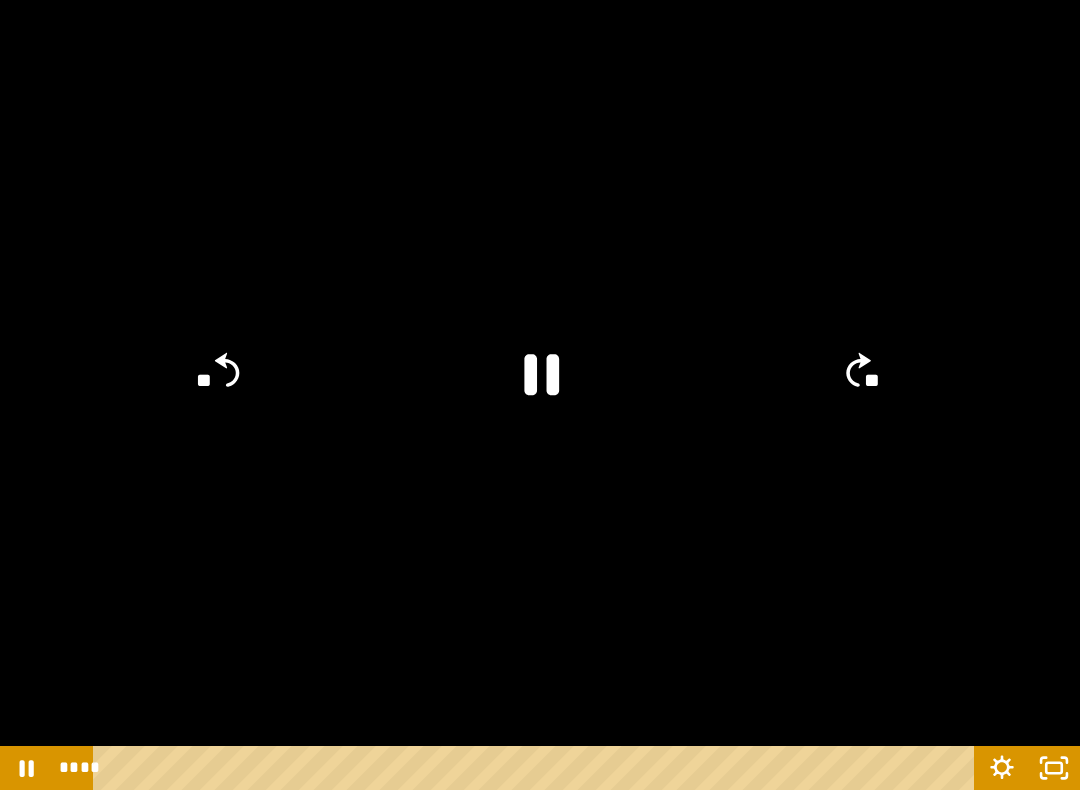 click at bounding box center [540, 395] 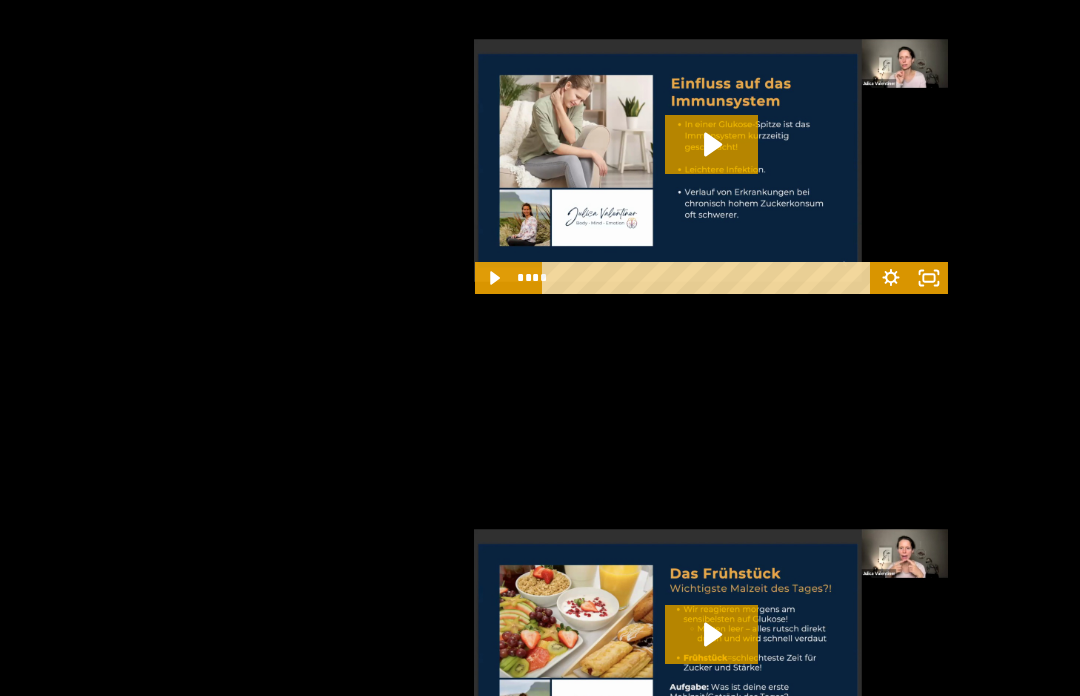 scroll, scrollTop: 2277, scrollLeft: 0, axis: vertical 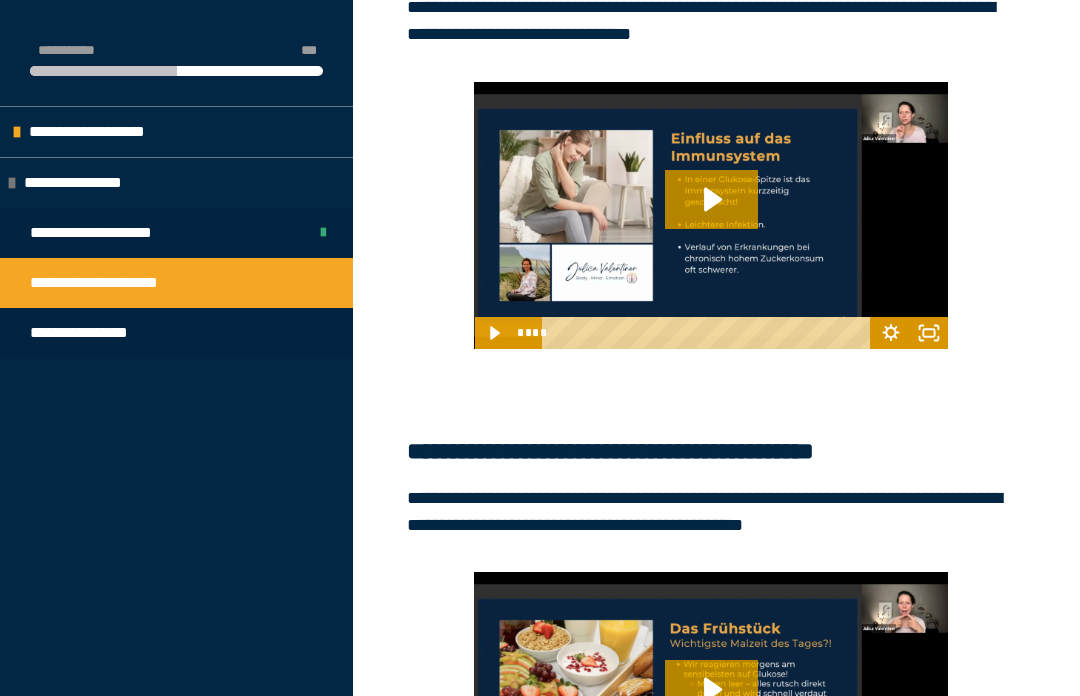 click 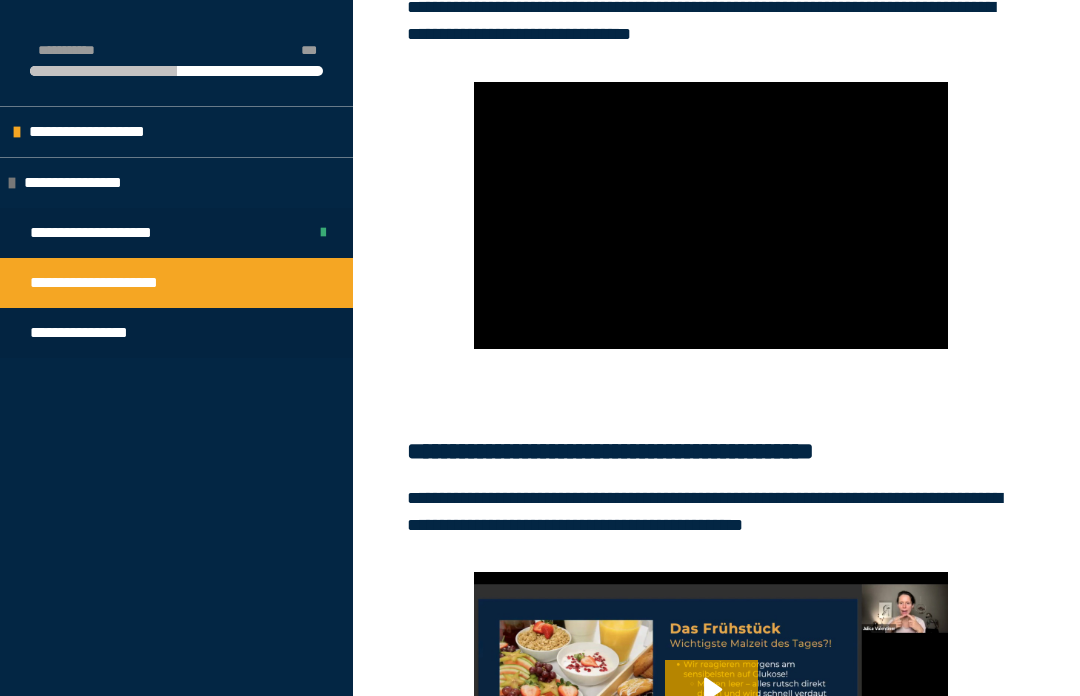 click 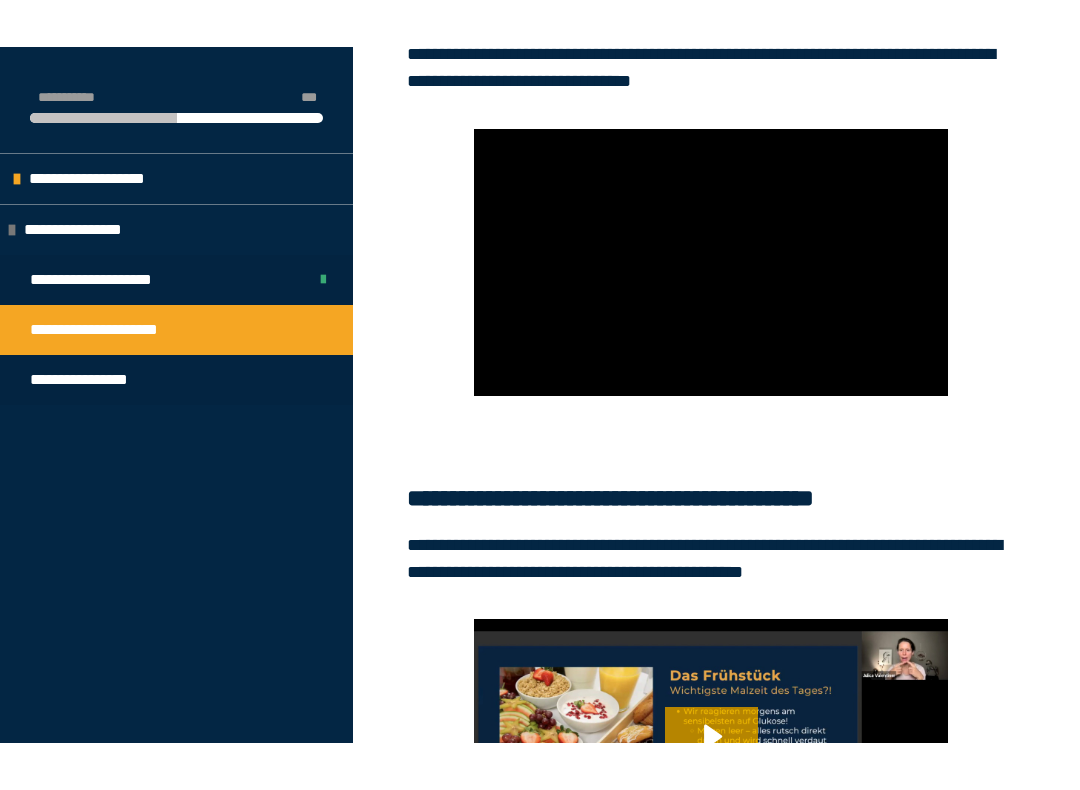 scroll, scrollTop: 20, scrollLeft: 0, axis: vertical 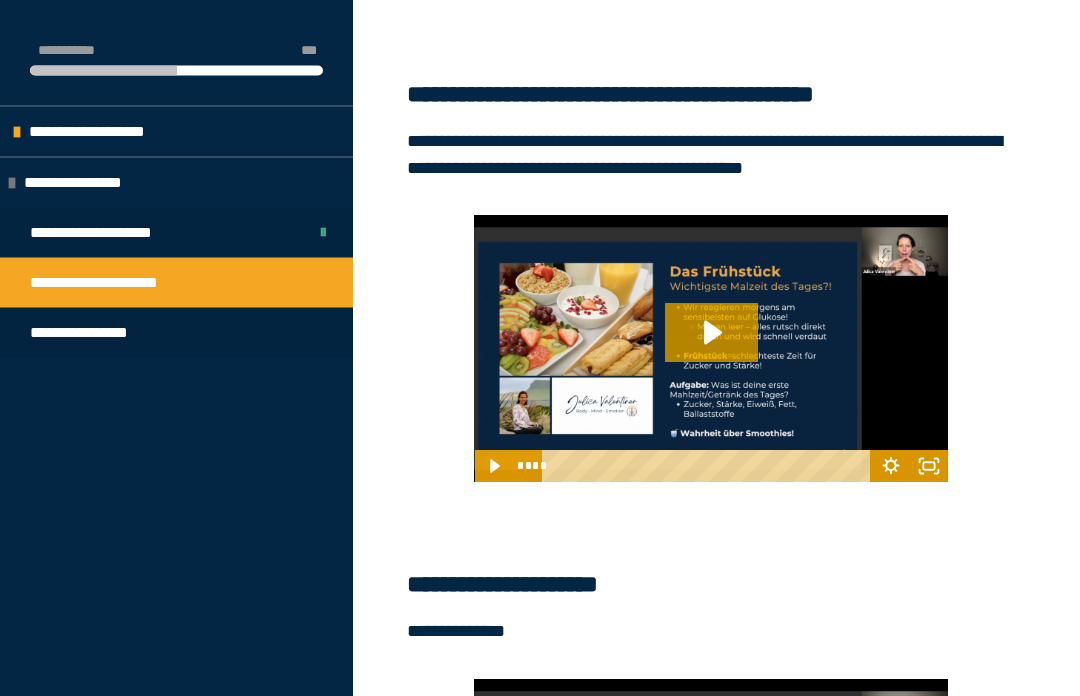 click 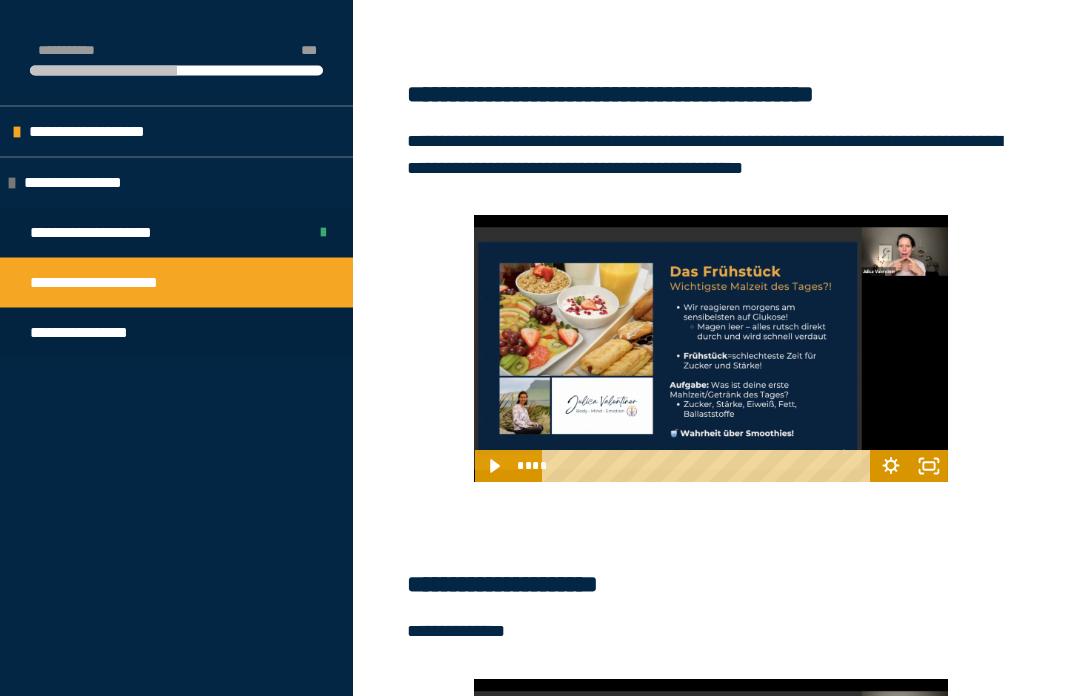scroll, scrollTop: 2634, scrollLeft: 0, axis: vertical 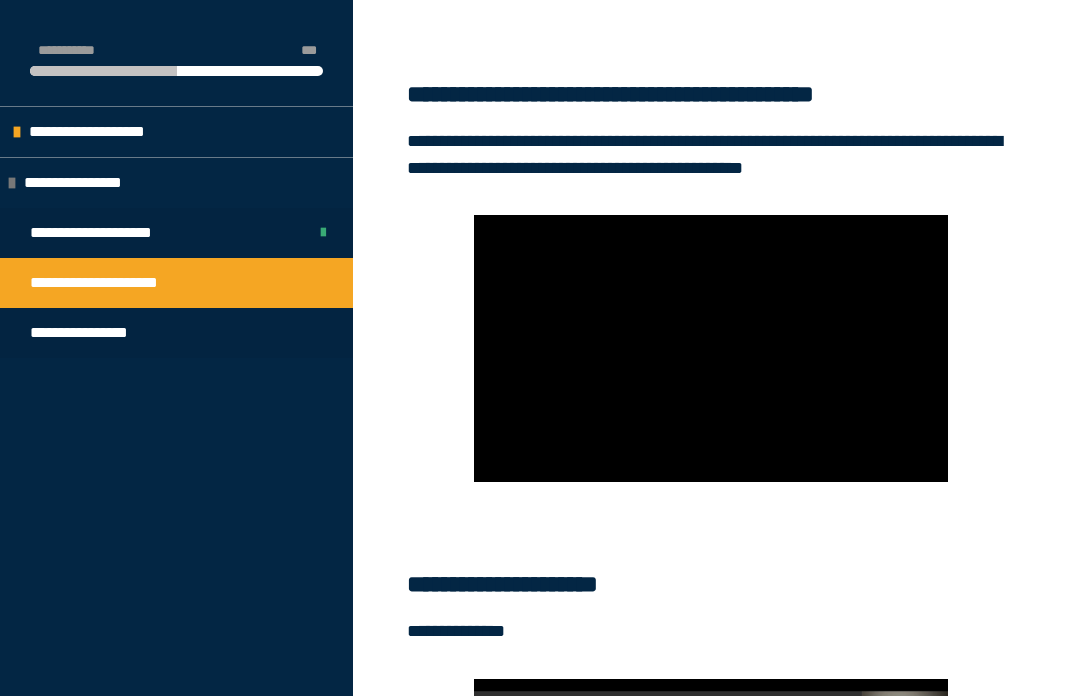 click at bounding box center [711, 348] 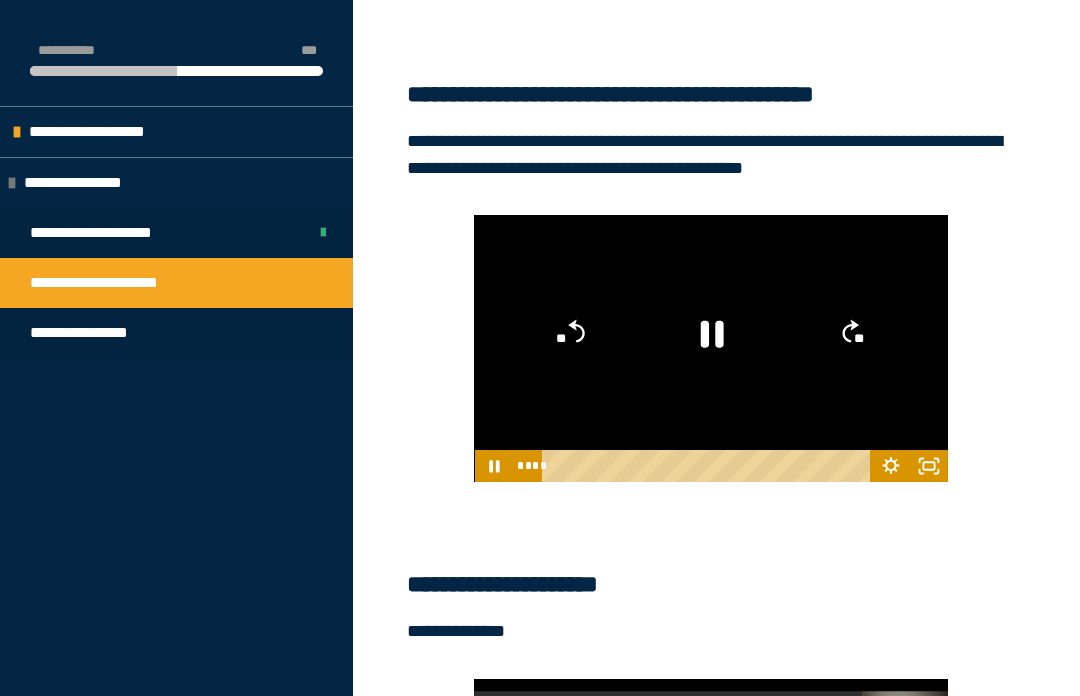 click 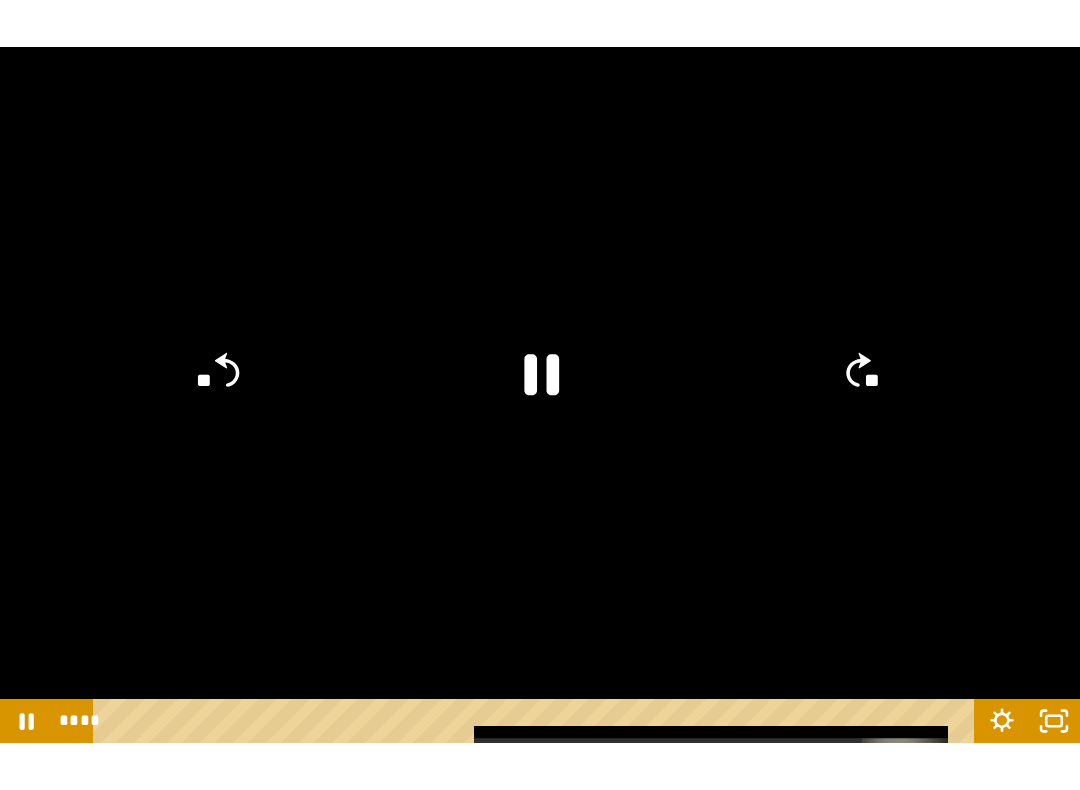 scroll, scrollTop: 20, scrollLeft: 0, axis: vertical 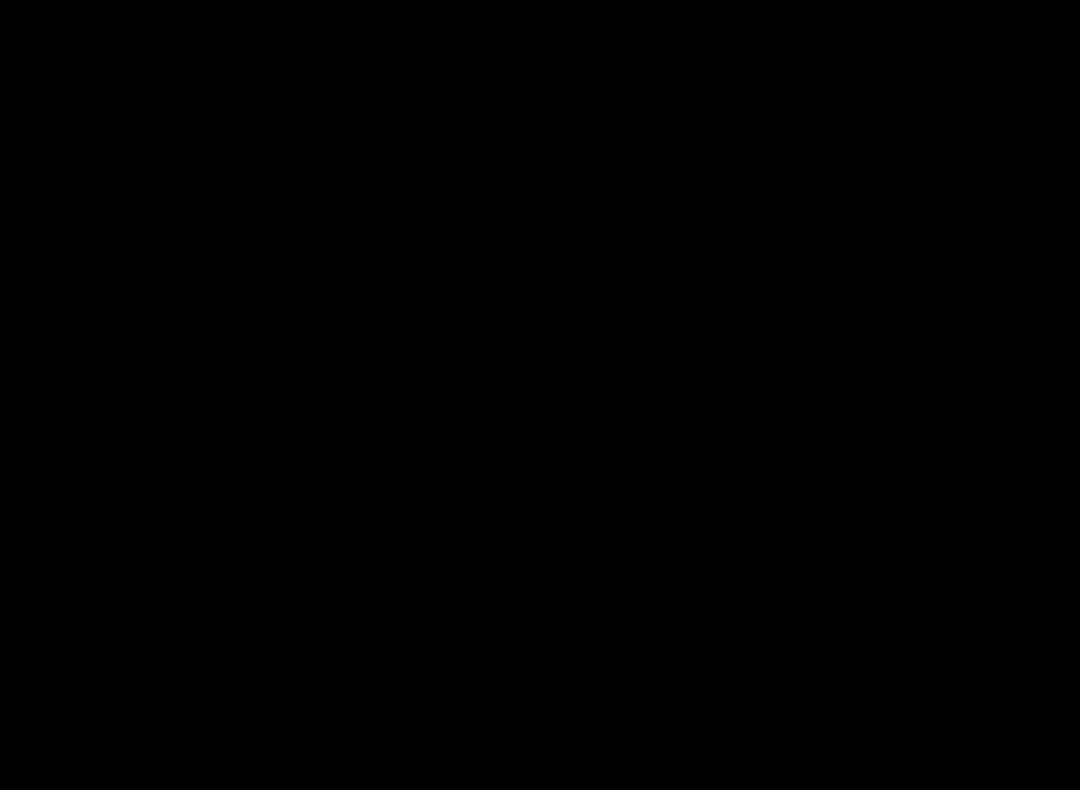 click at bounding box center [540, 395] 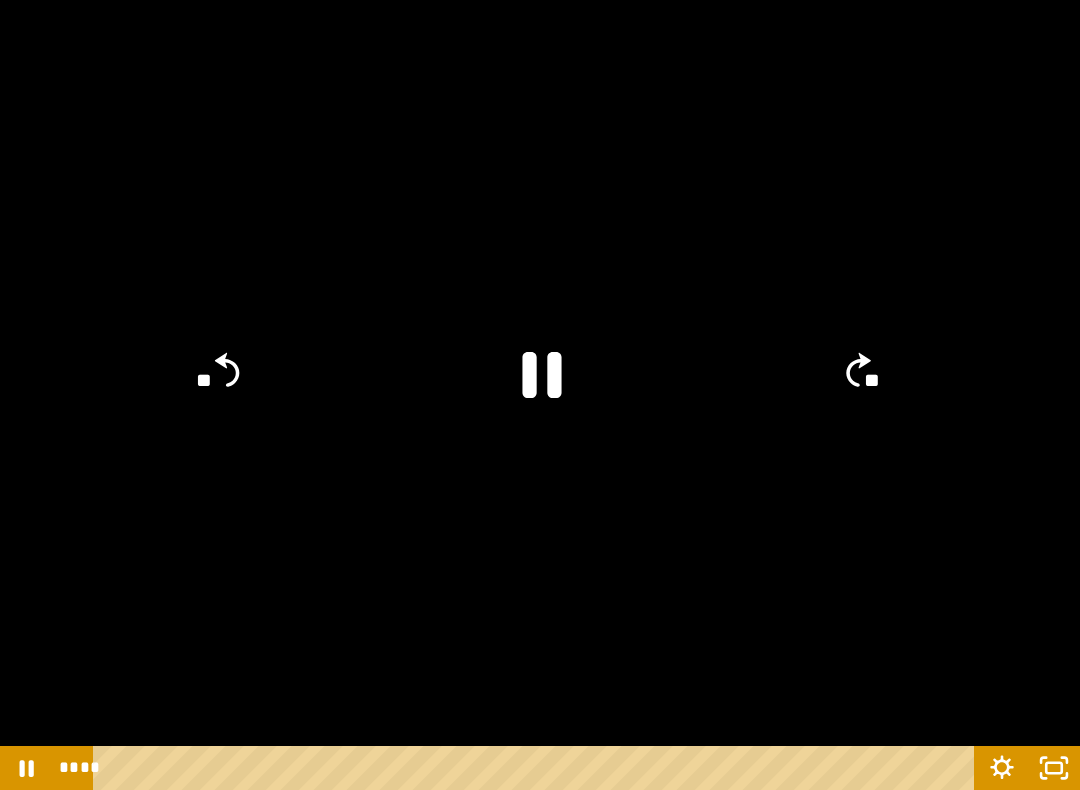click 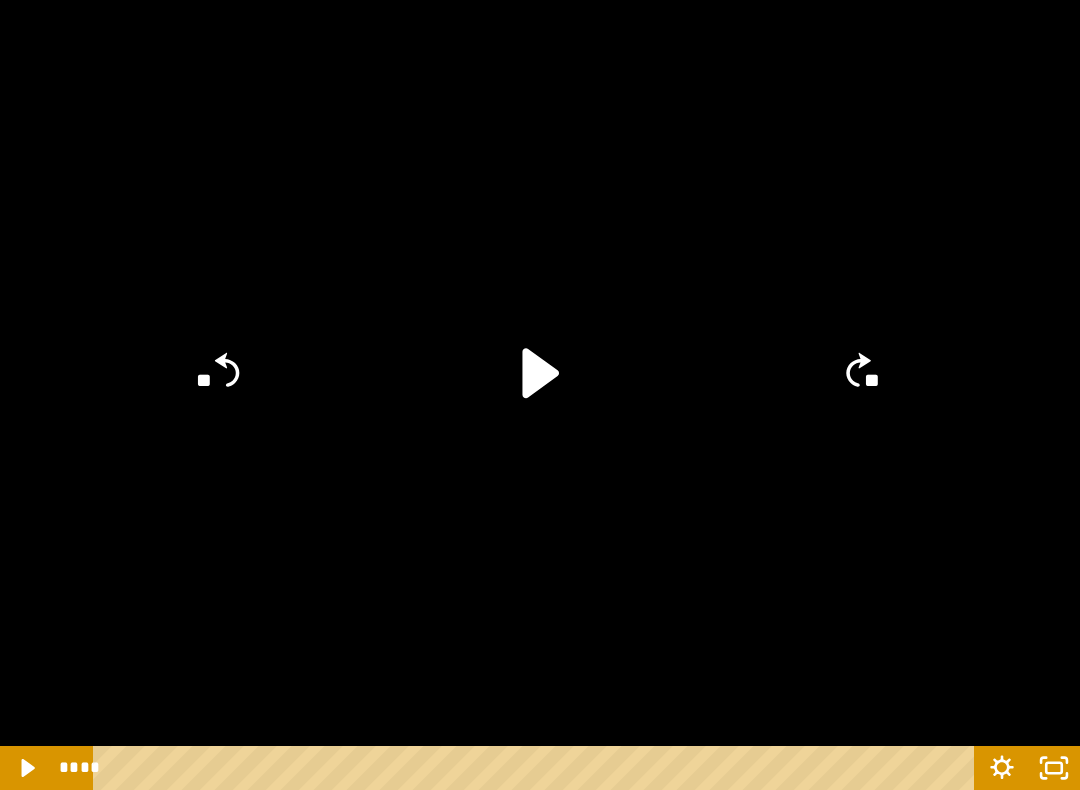 click 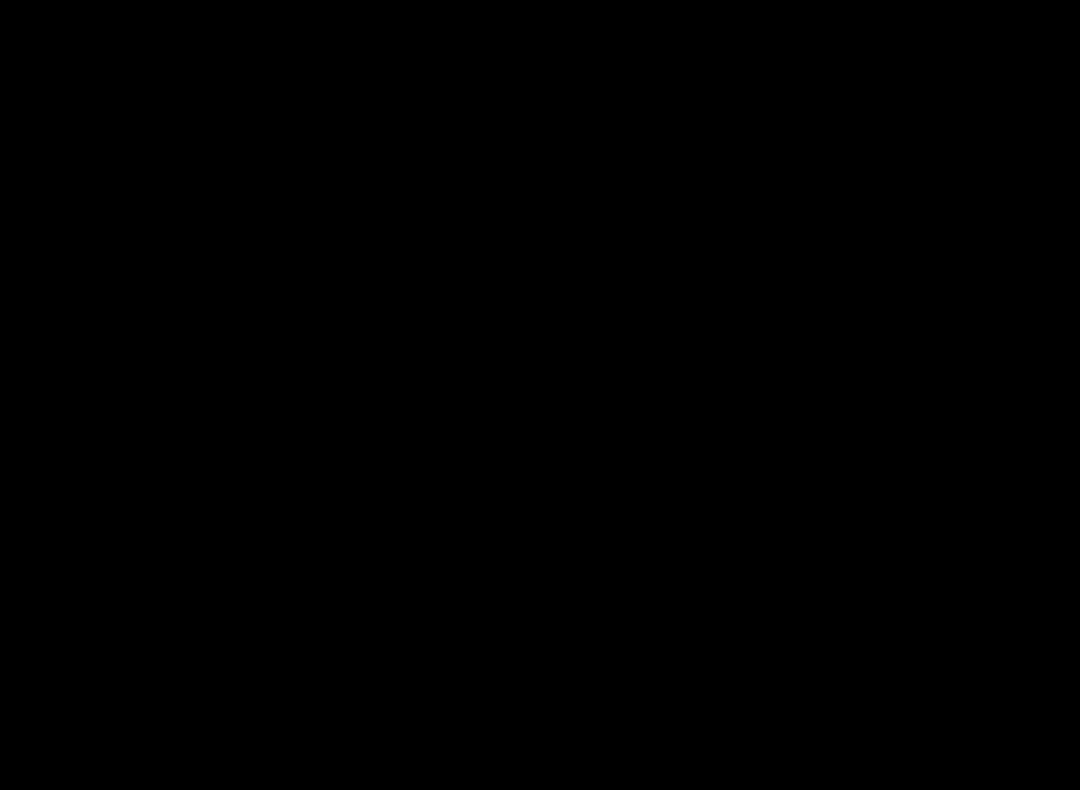 click at bounding box center (540, 395) 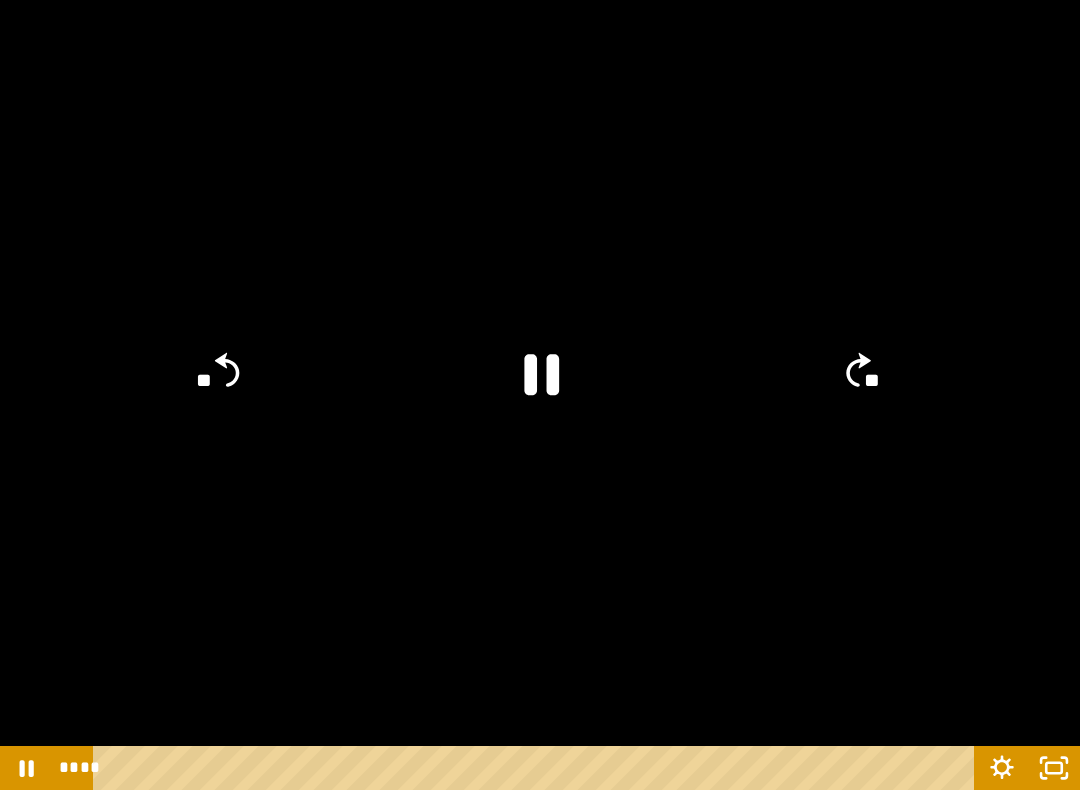 click at bounding box center [540, 395] 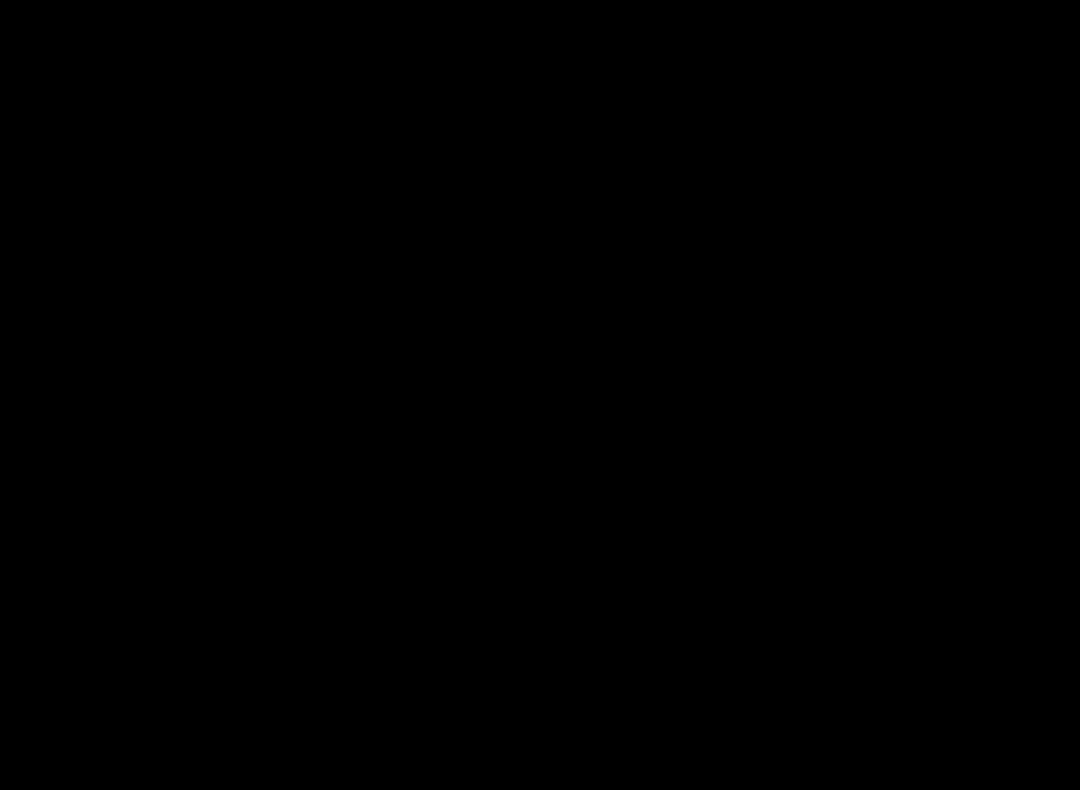 click at bounding box center (540, 395) 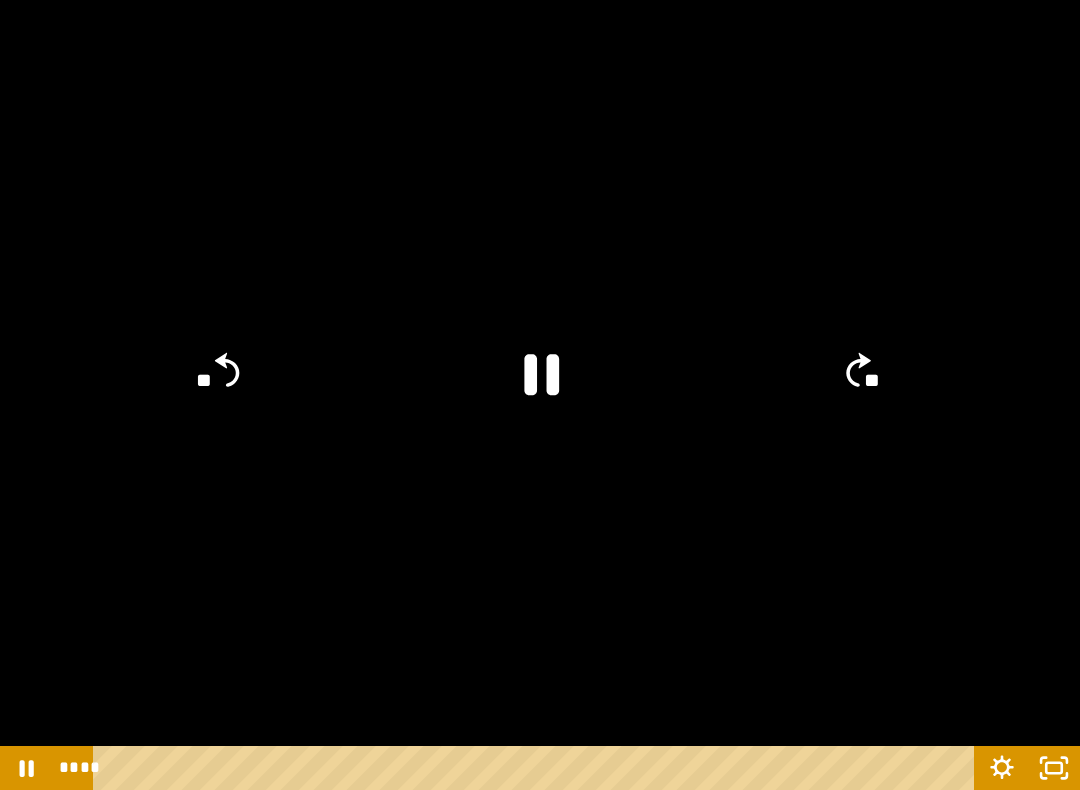click at bounding box center (540, 395) 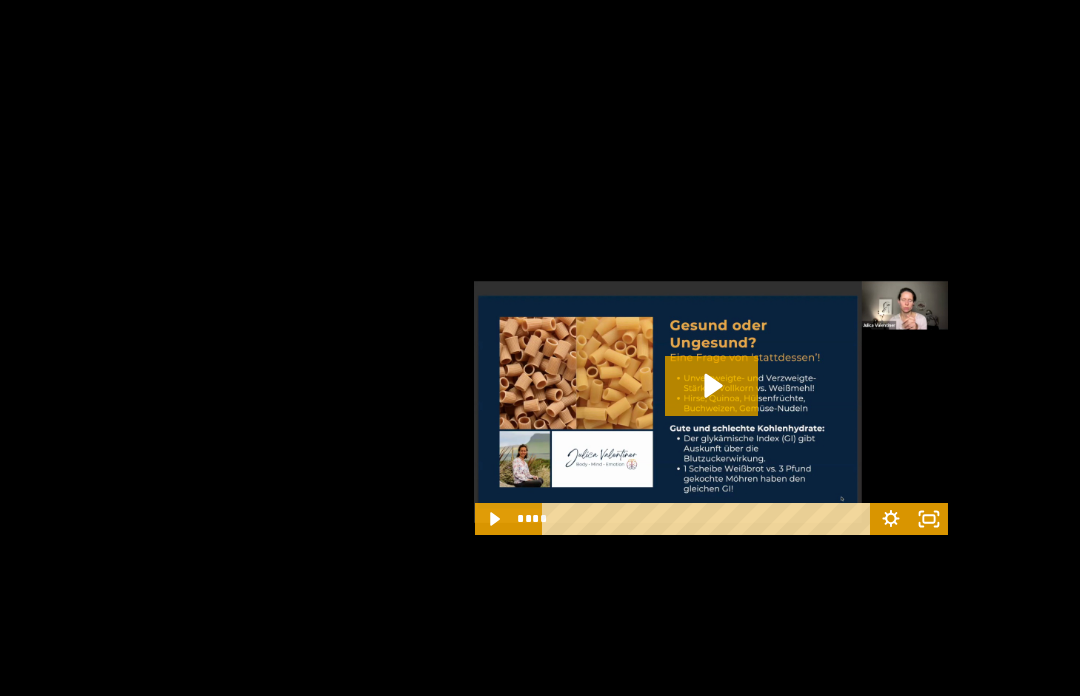 scroll, scrollTop: 3056, scrollLeft: 0, axis: vertical 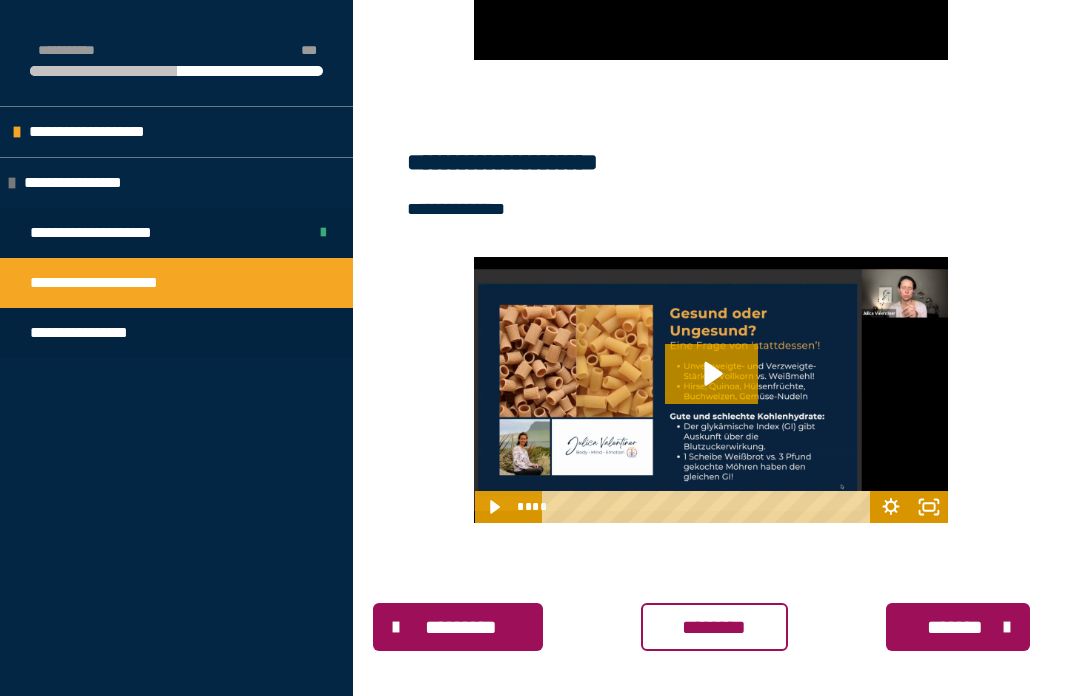 click 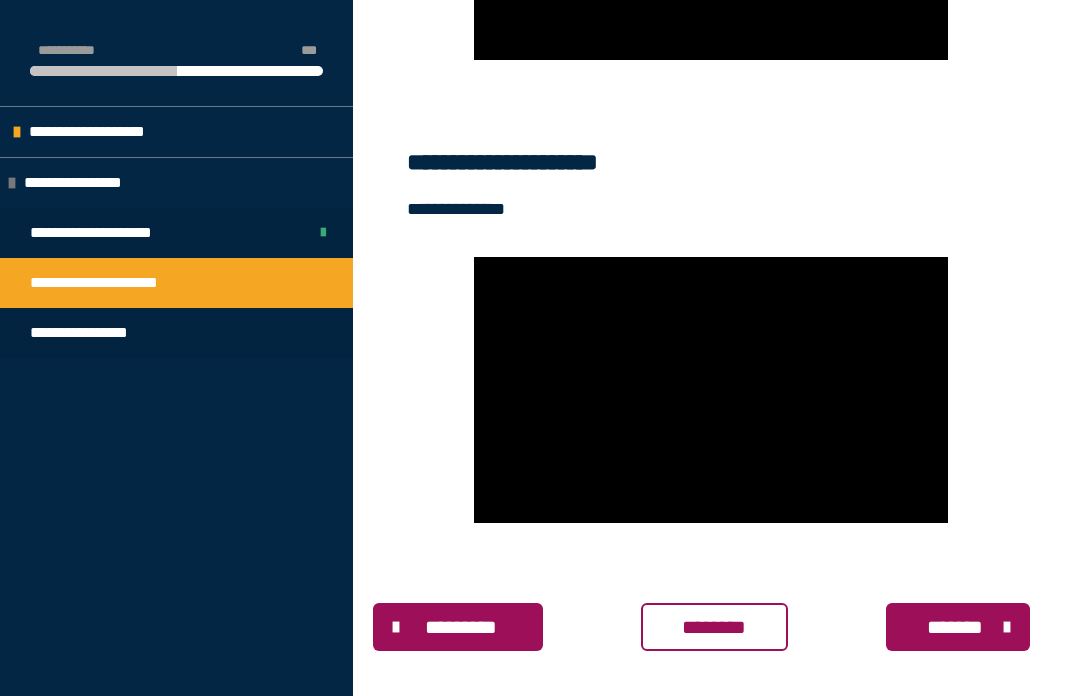click at bounding box center (711, 390) 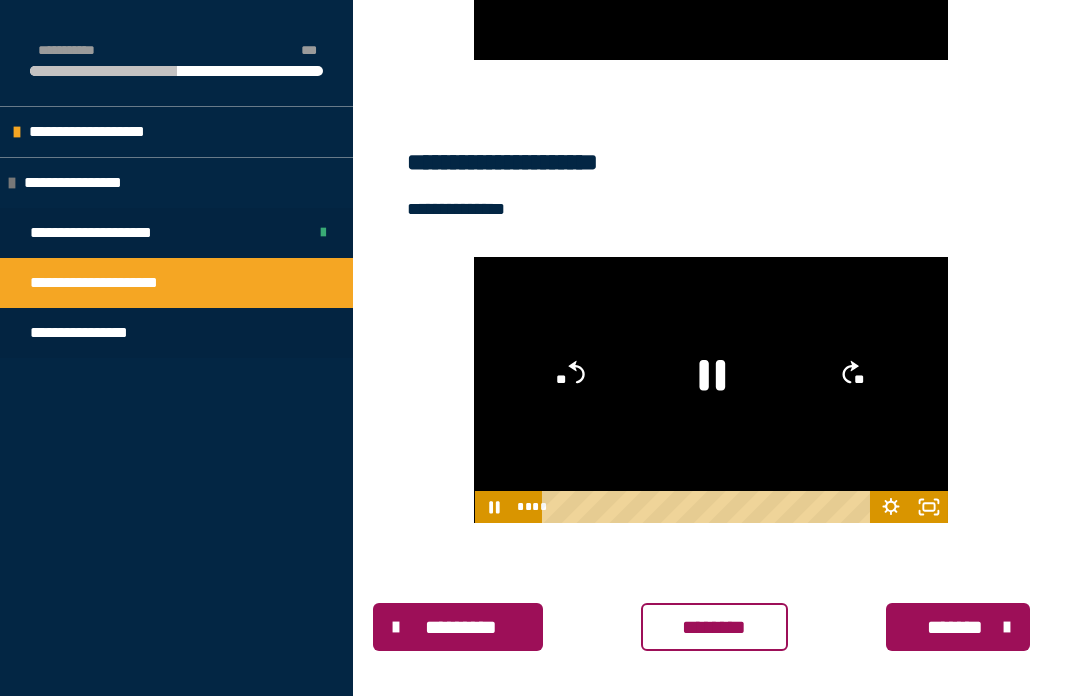 click 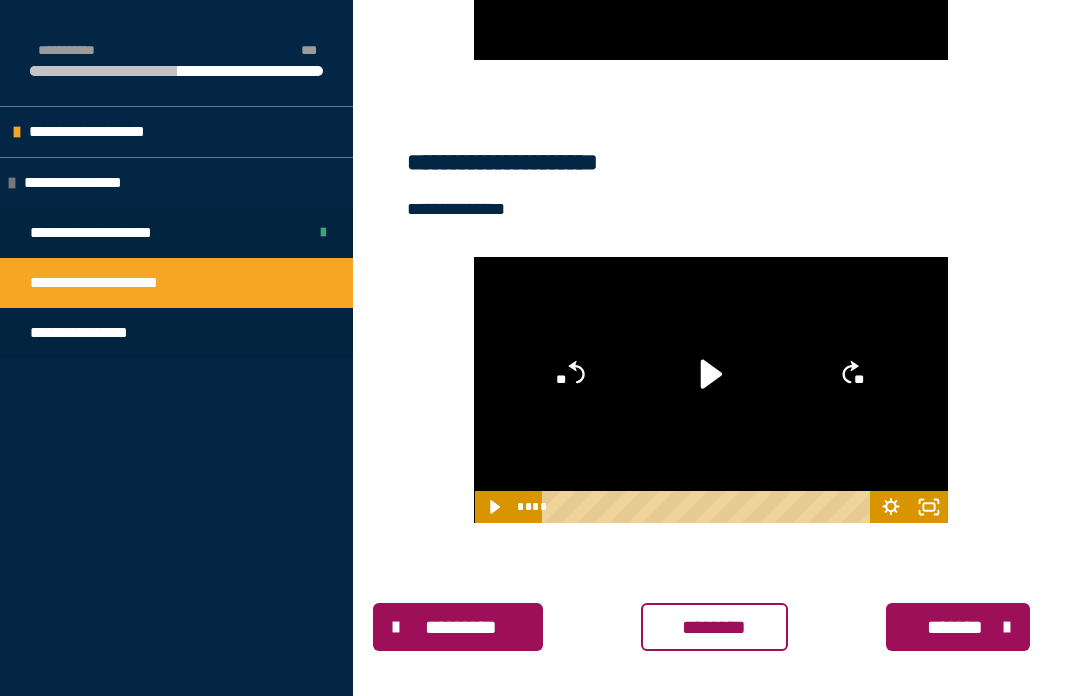 click 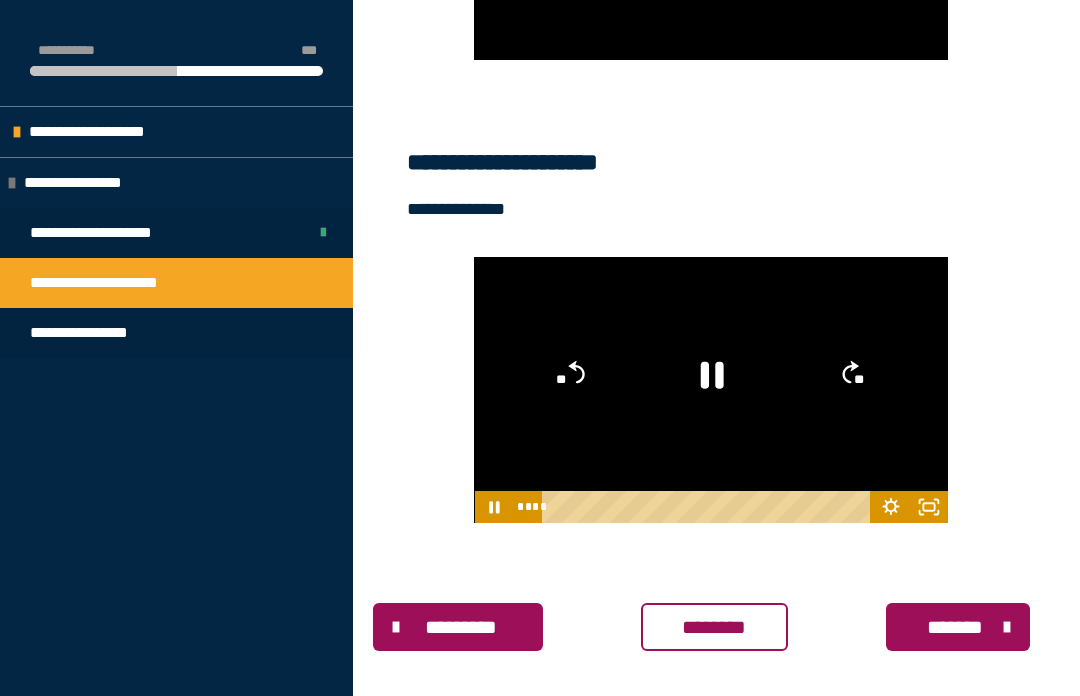 click 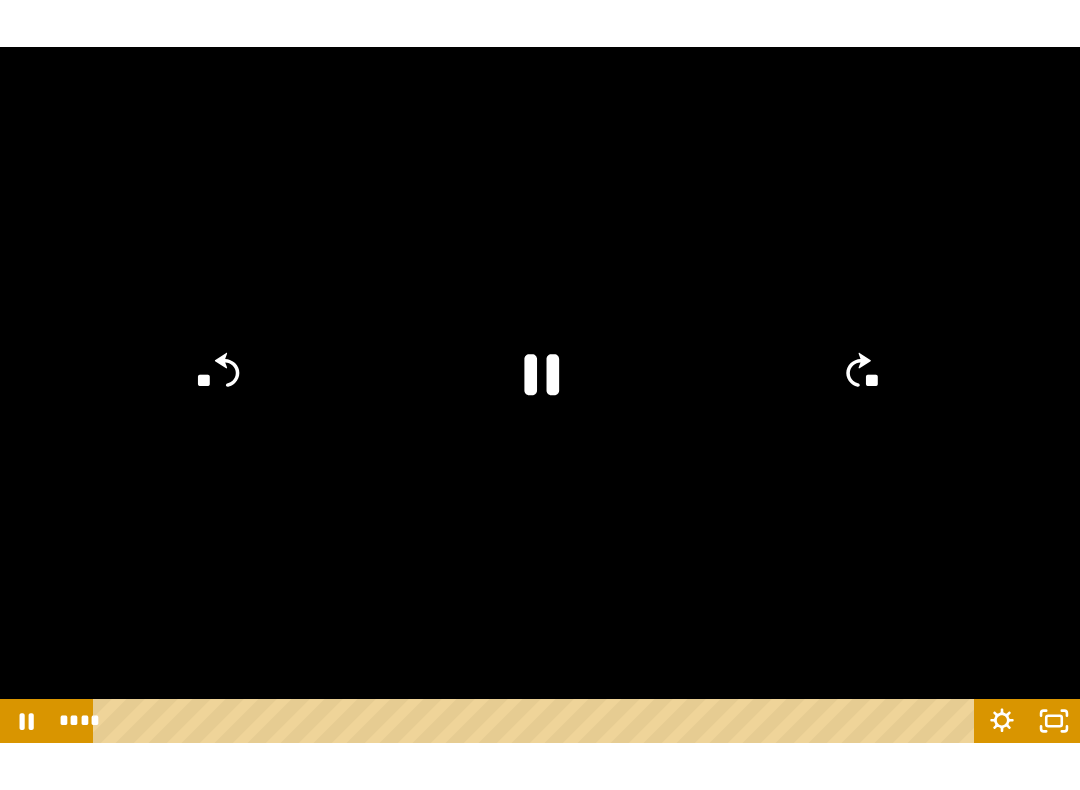scroll, scrollTop: 20, scrollLeft: 0, axis: vertical 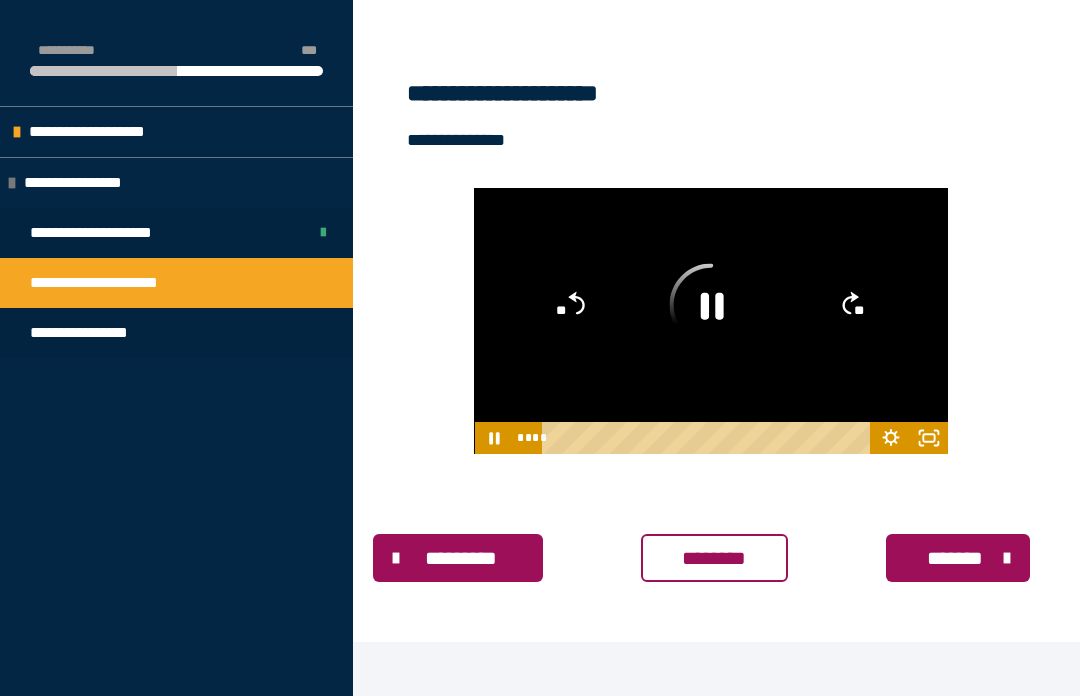 click 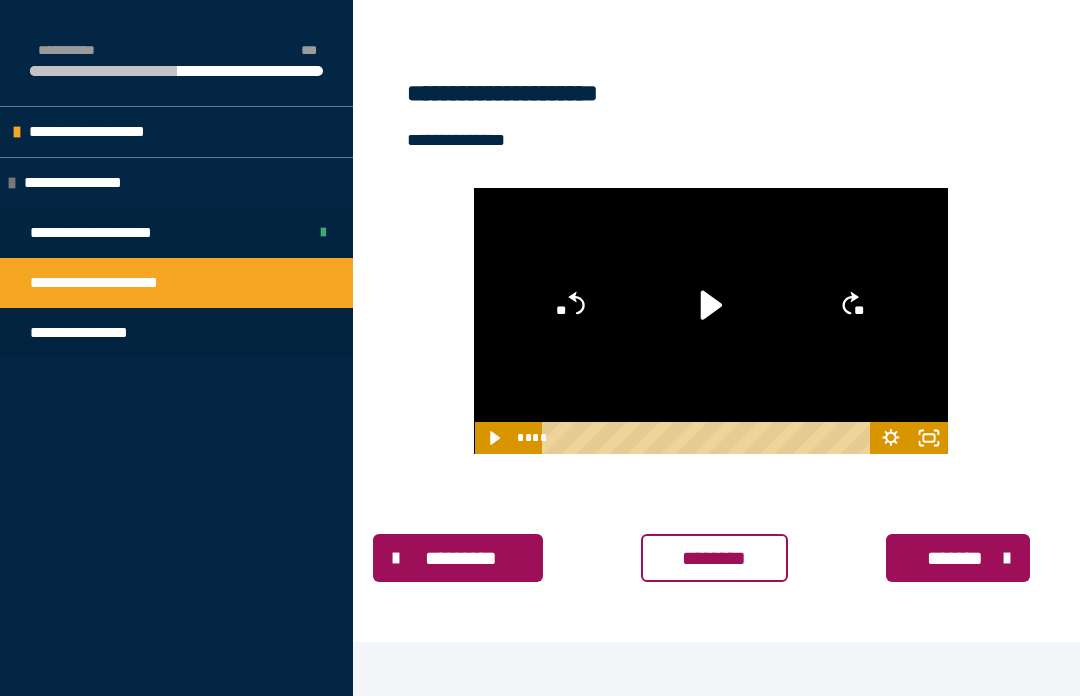 click 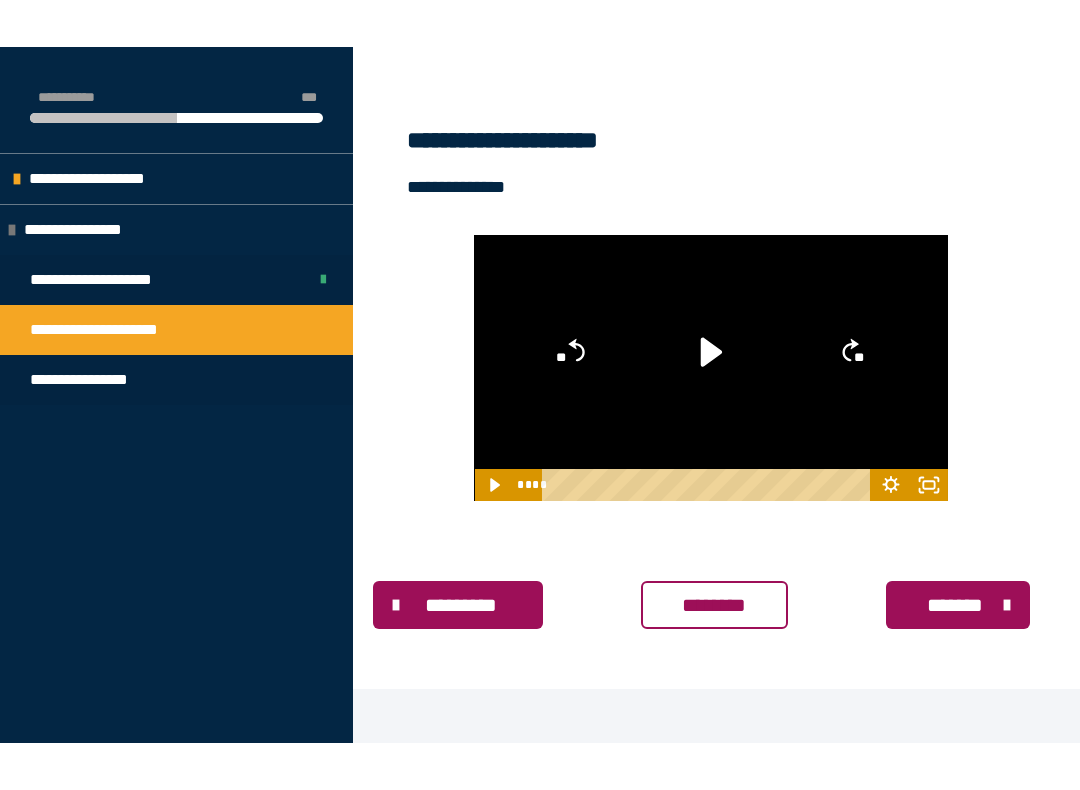 scroll, scrollTop: 20, scrollLeft: 0, axis: vertical 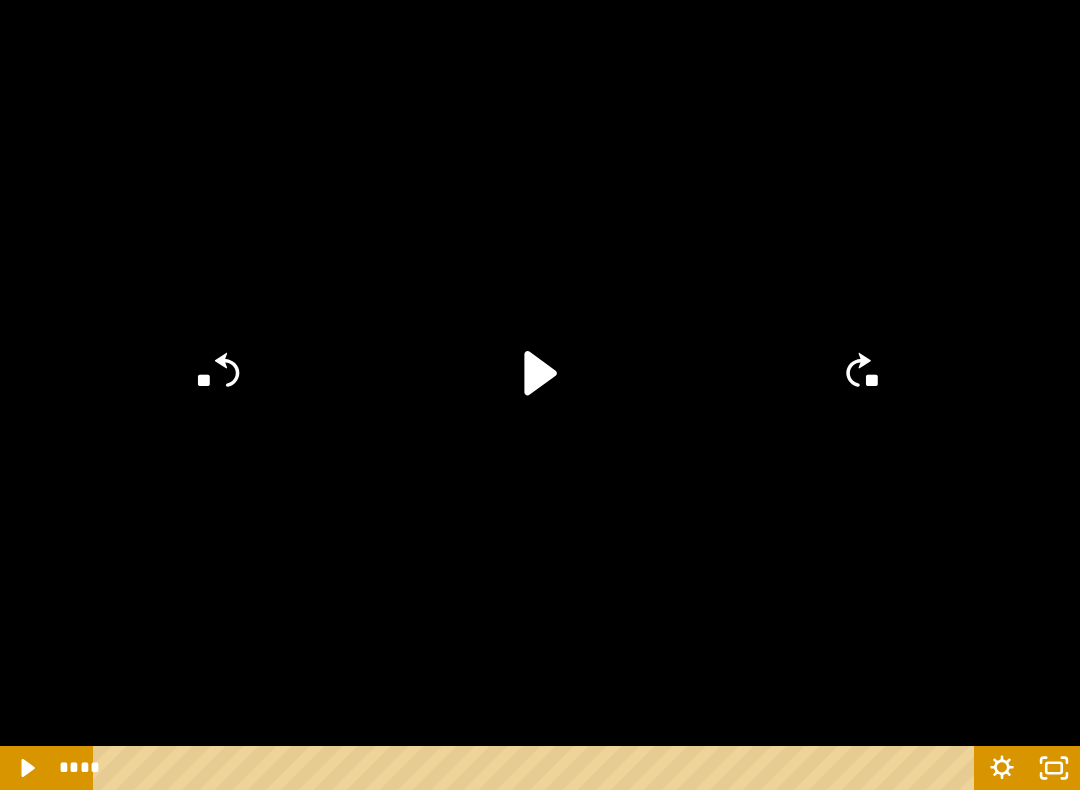 click 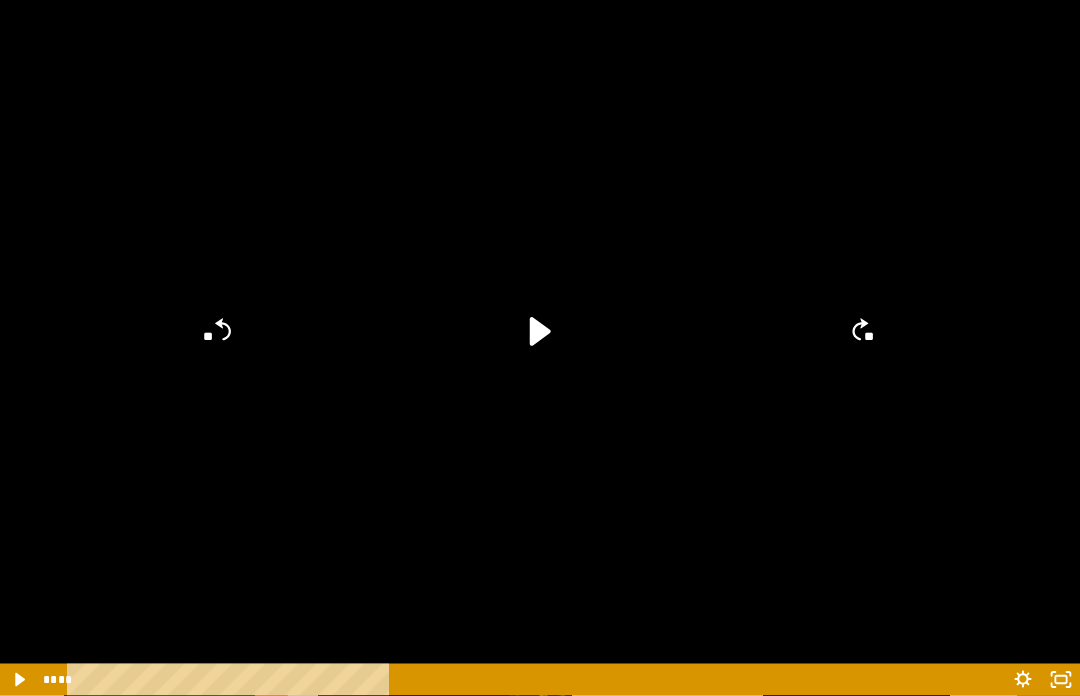 scroll, scrollTop: 0, scrollLeft: 0, axis: both 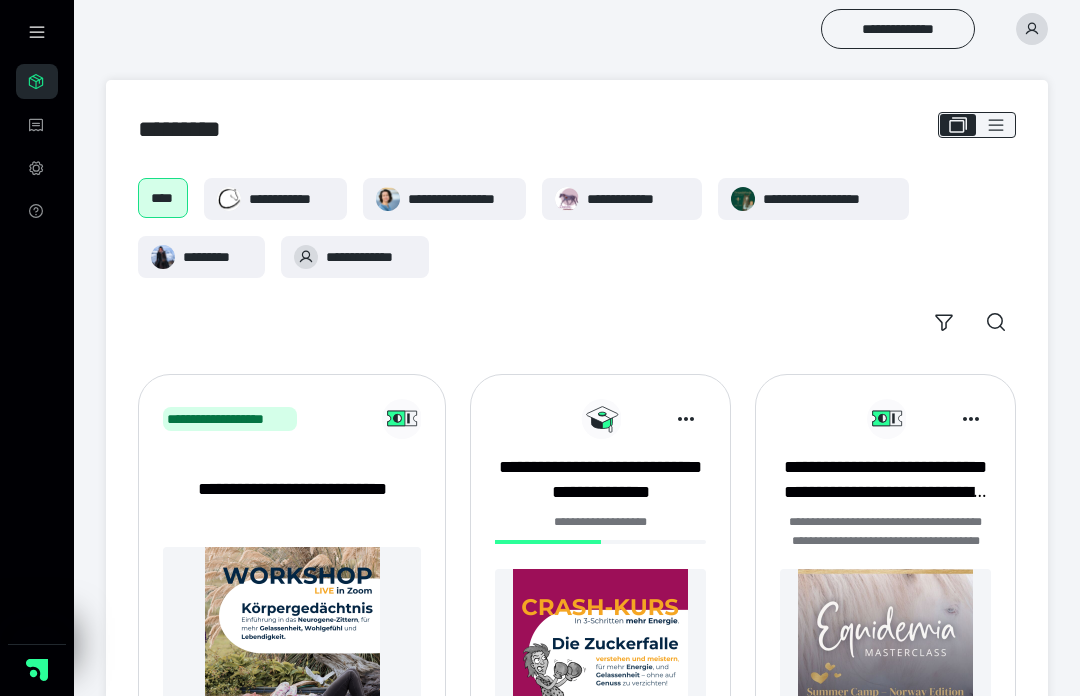 click at bounding box center [600, 656] 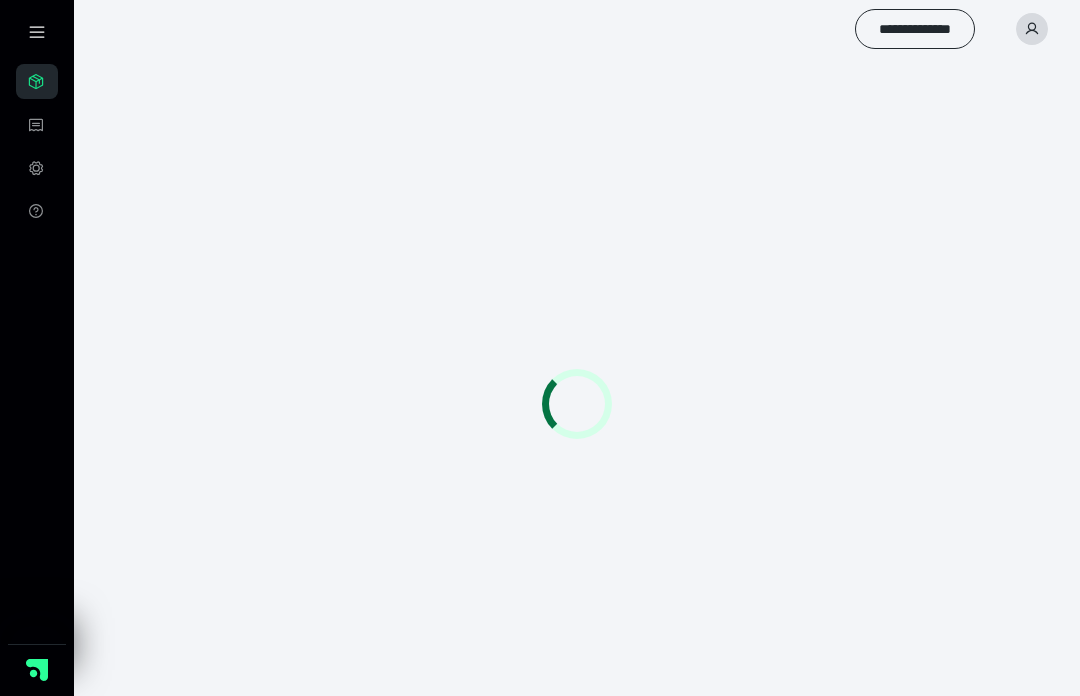 scroll, scrollTop: 0, scrollLeft: 0, axis: both 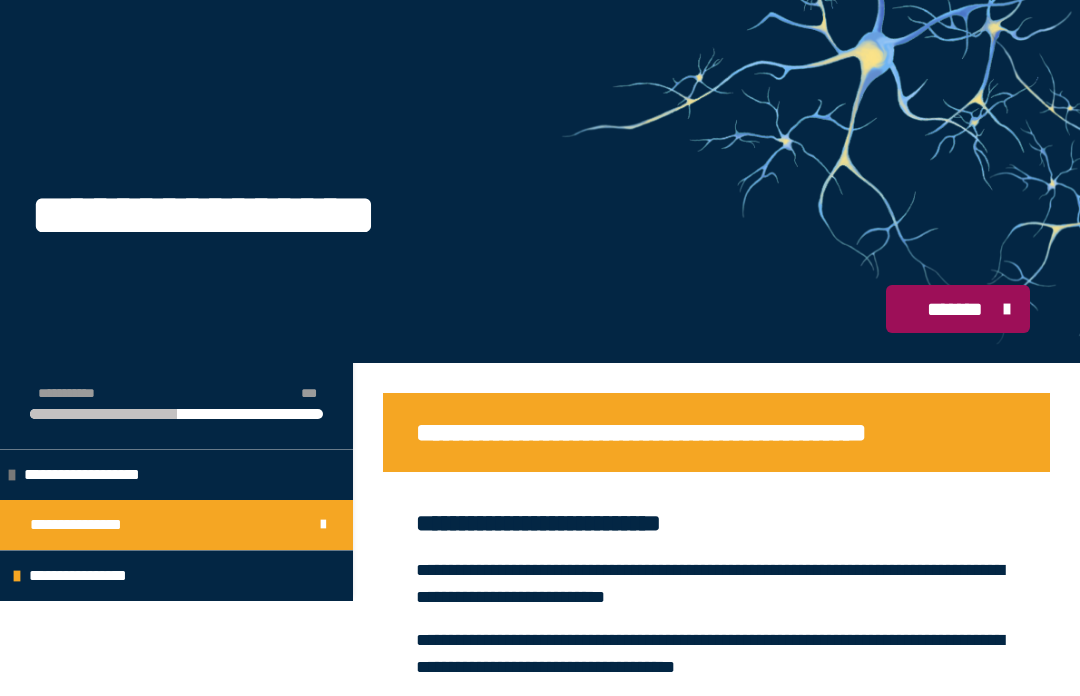 click on "**********" at bounding box center (176, 575) 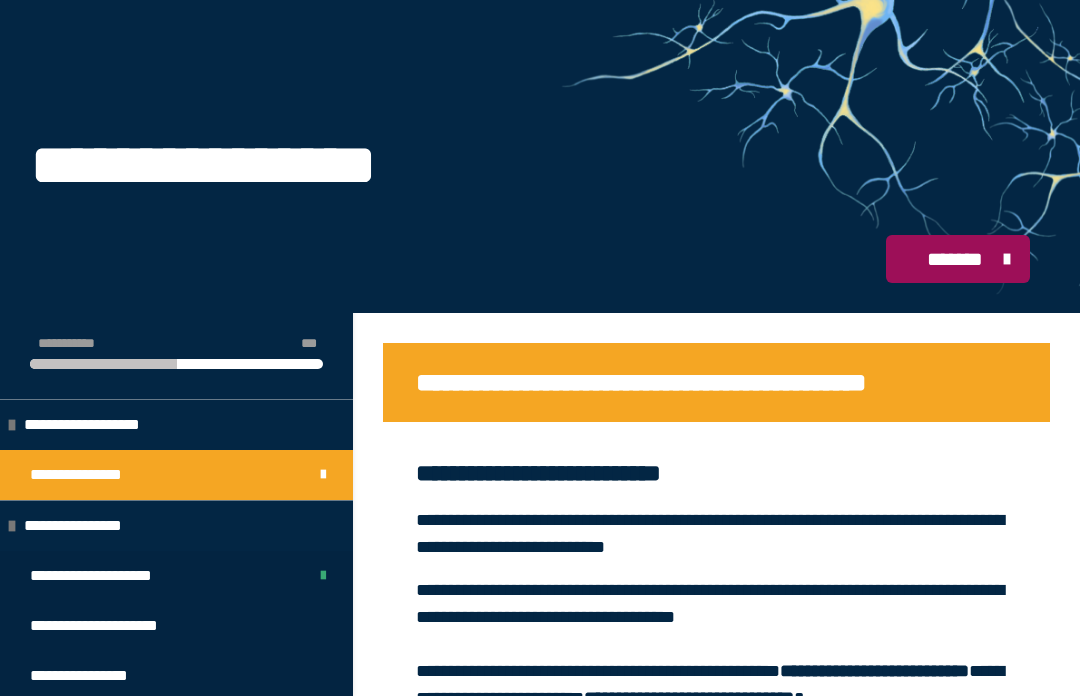 scroll, scrollTop: 50, scrollLeft: 0, axis: vertical 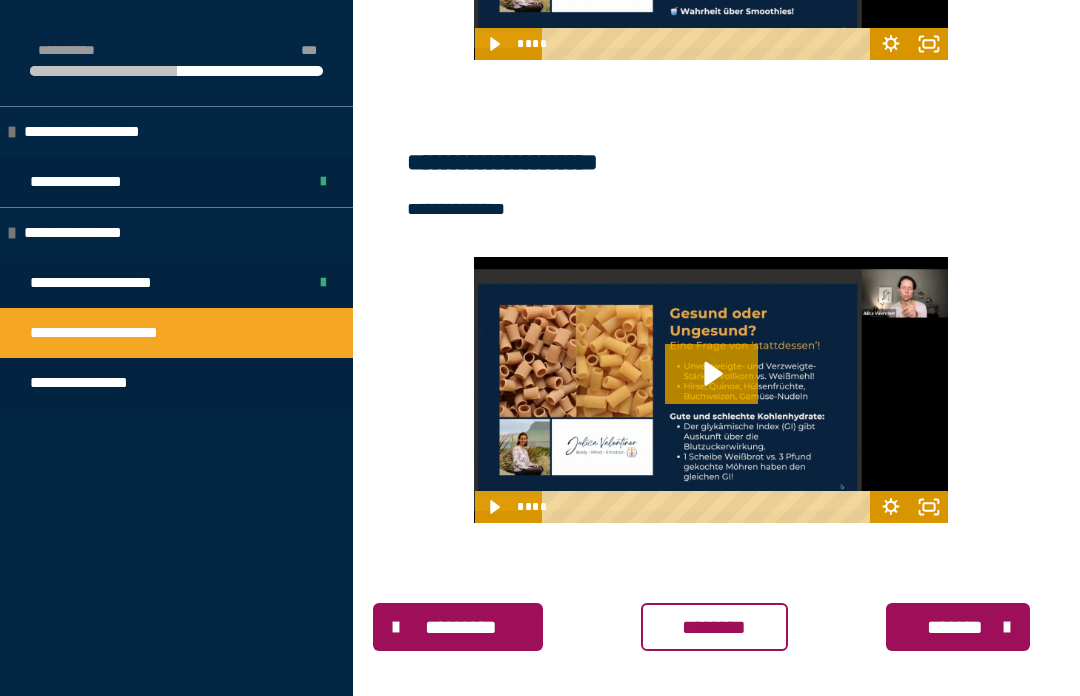 click 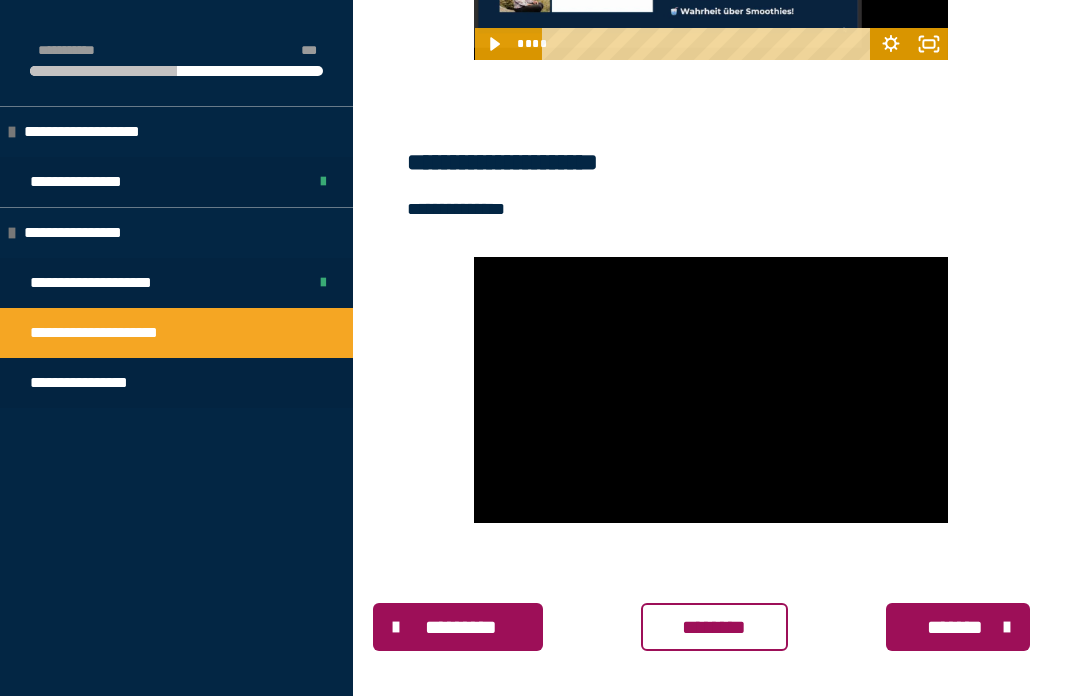 click 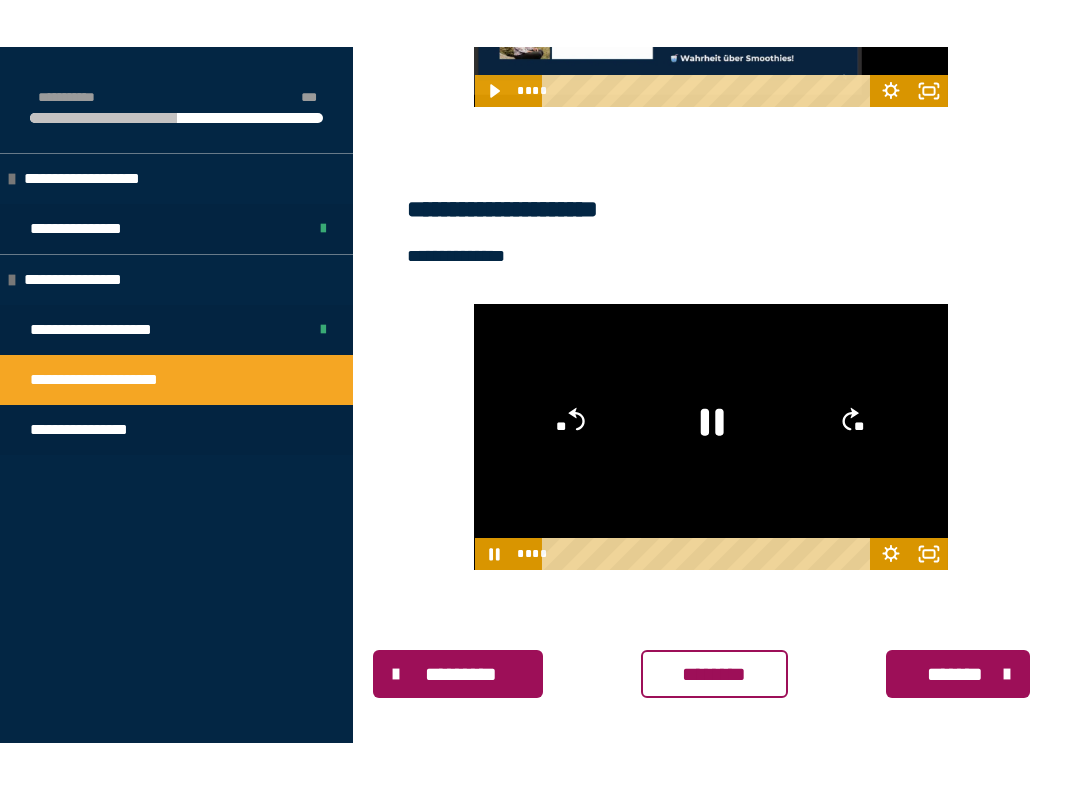 scroll, scrollTop: 20, scrollLeft: 0, axis: vertical 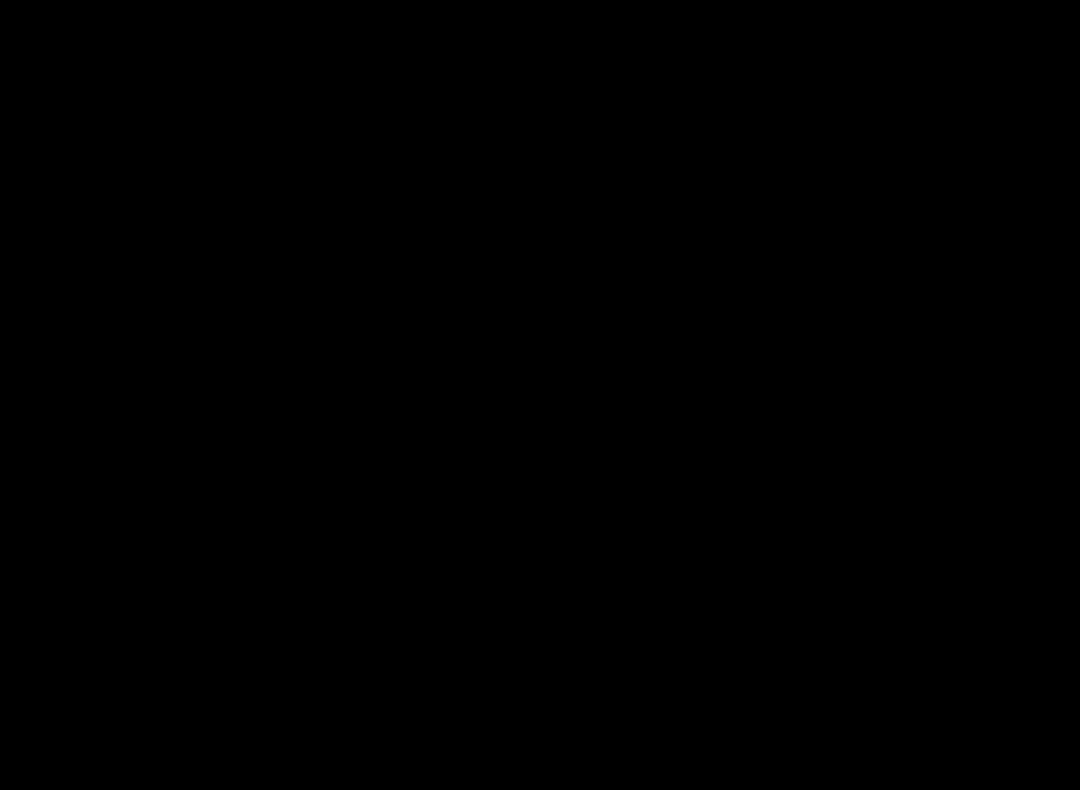 click 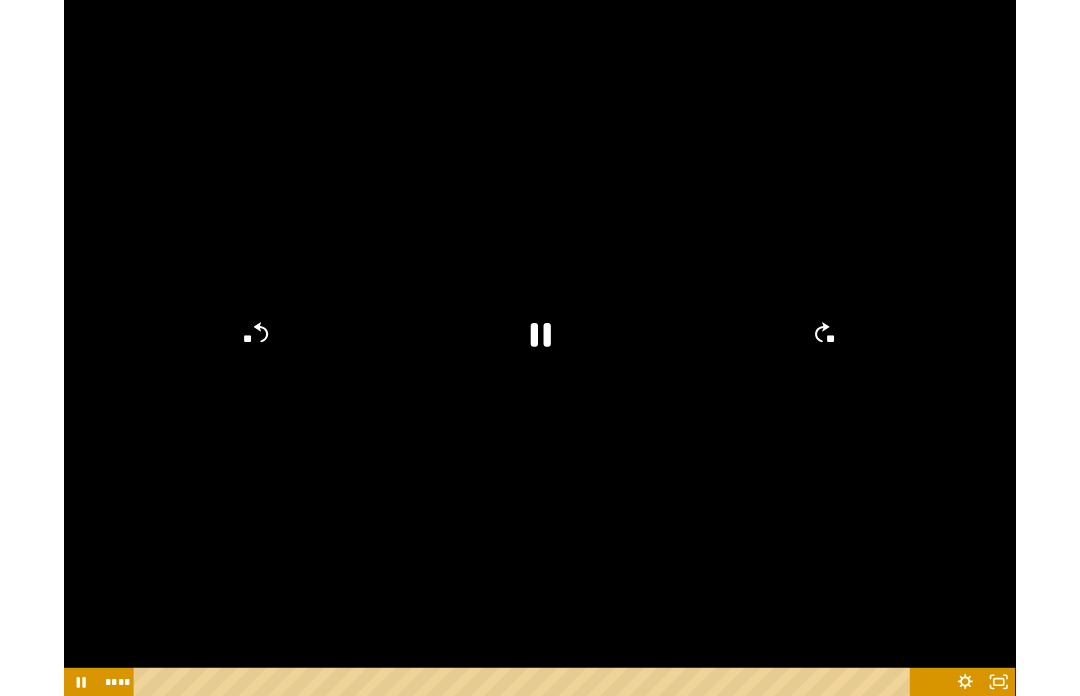 scroll, scrollTop: 3125, scrollLeft: 0, axis: vertical 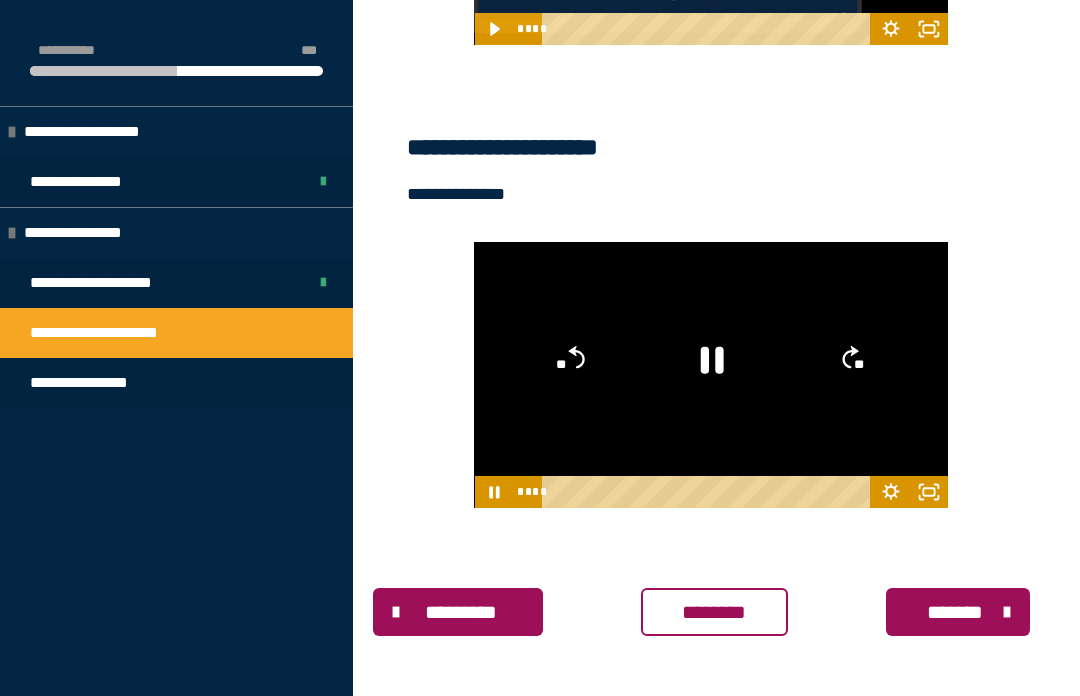 click 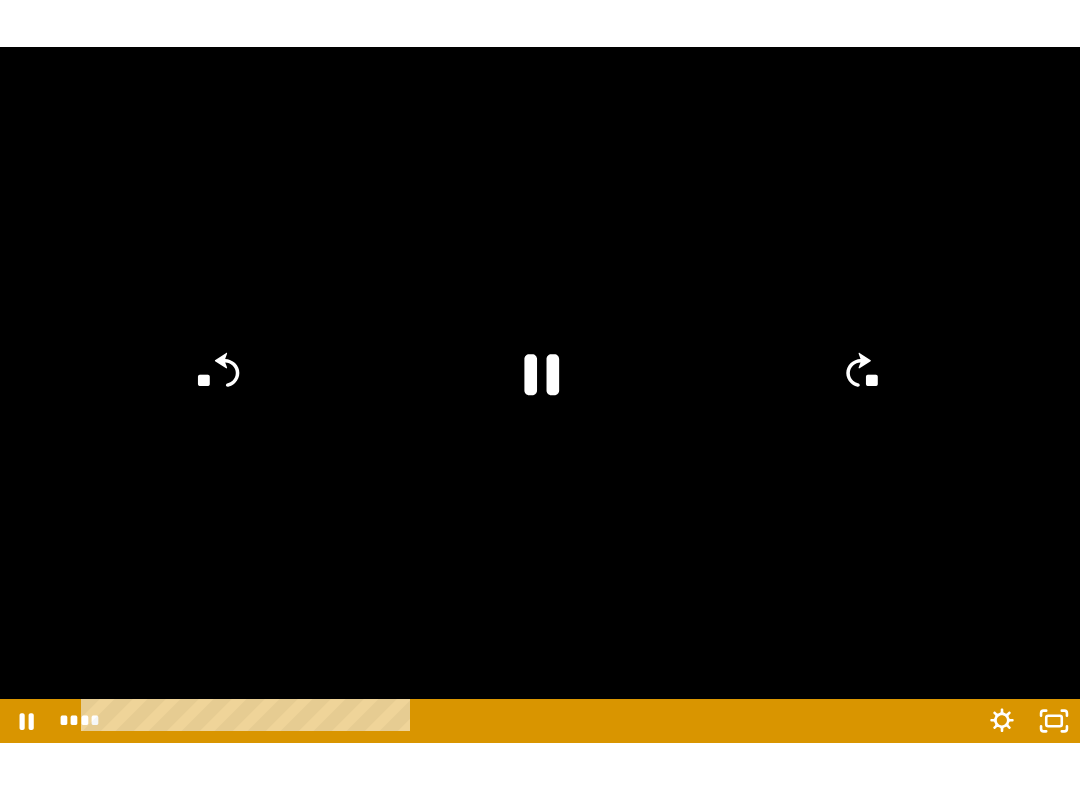 scroll, scrollTop: 20, scrollLeft: 0, axis: vertical 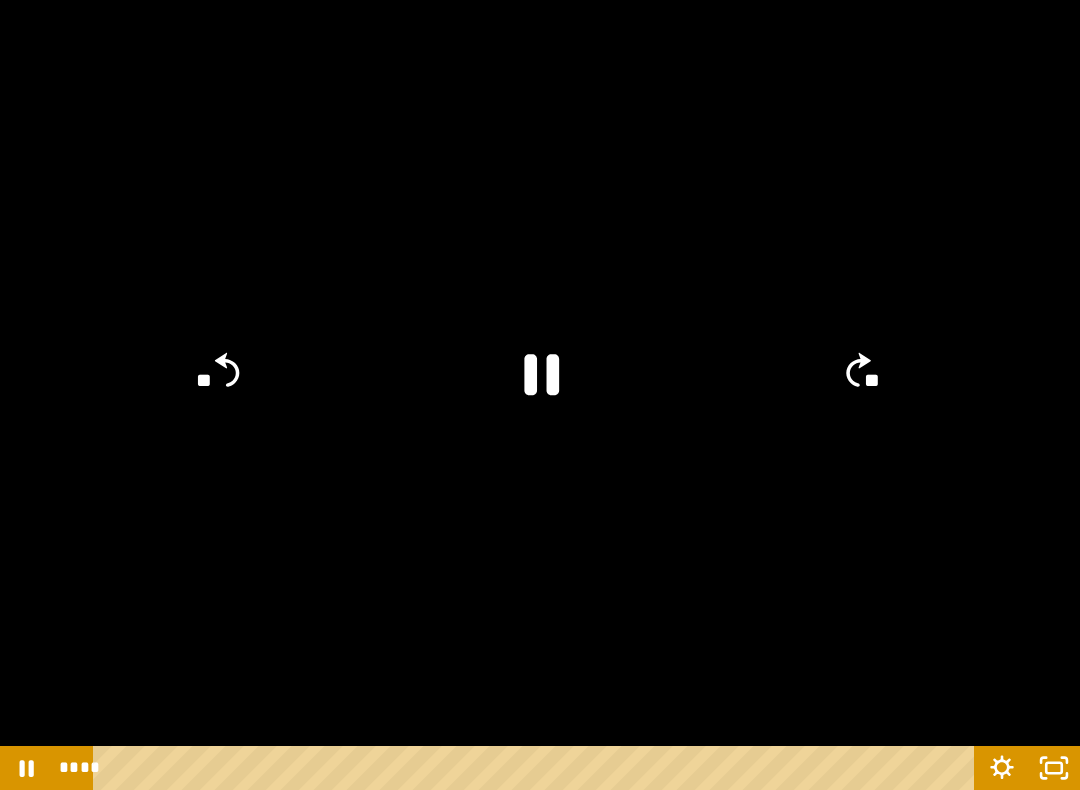 click at bounding box center [540, 395] 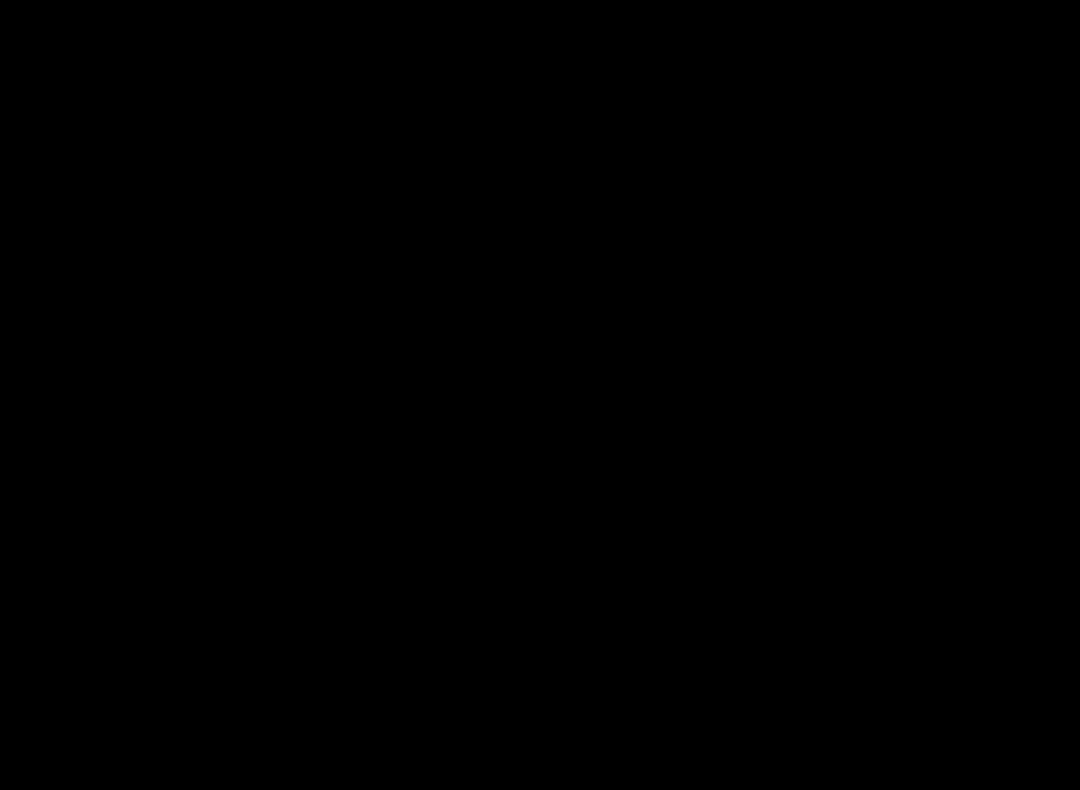 click at bounding box center (540, 395) 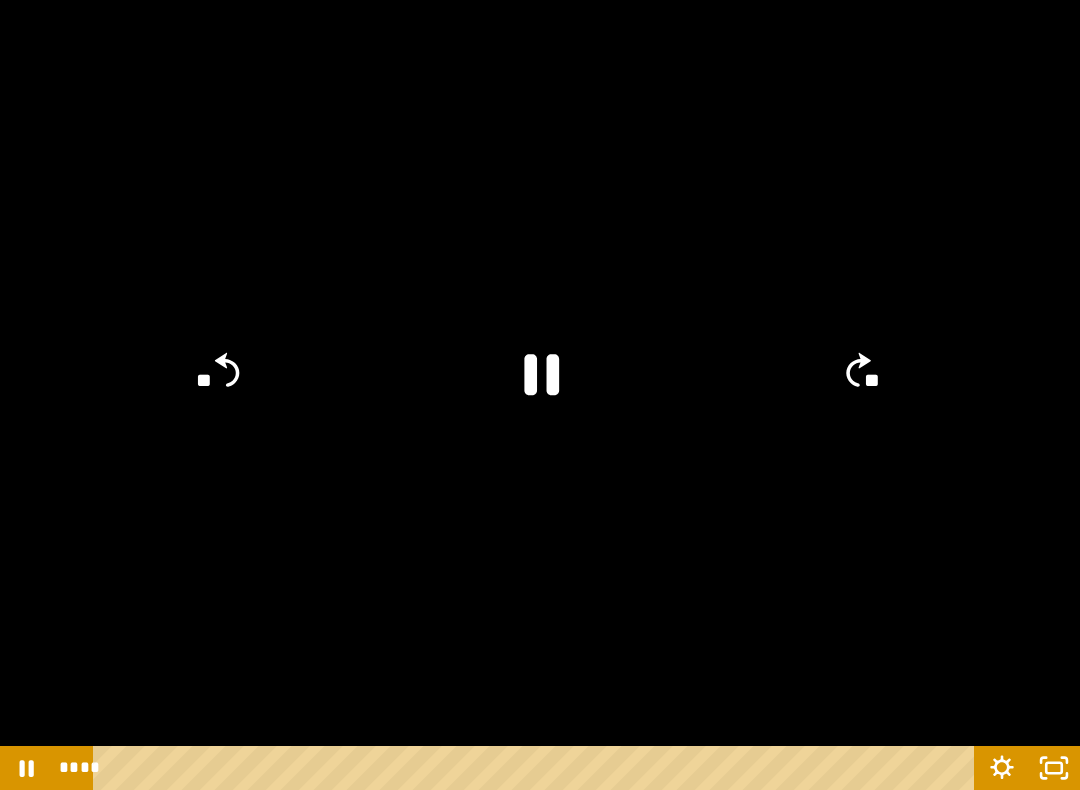click at bounding box center (540, 395) 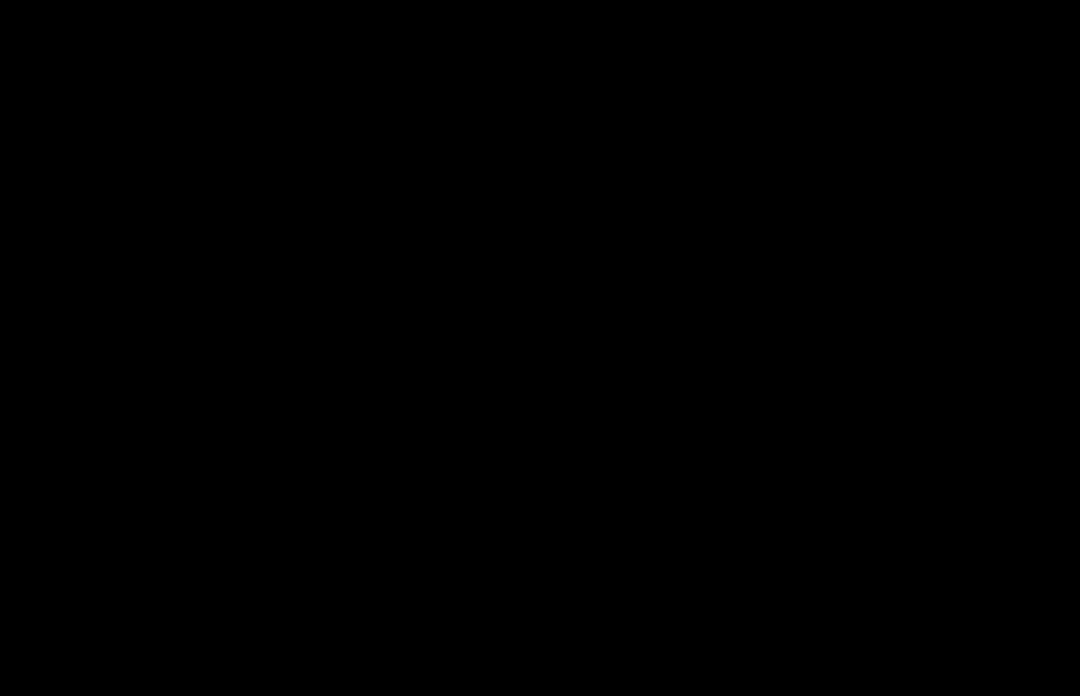 scroll, scrollTop: 3056, scrollLeft: 0, axis: vertical 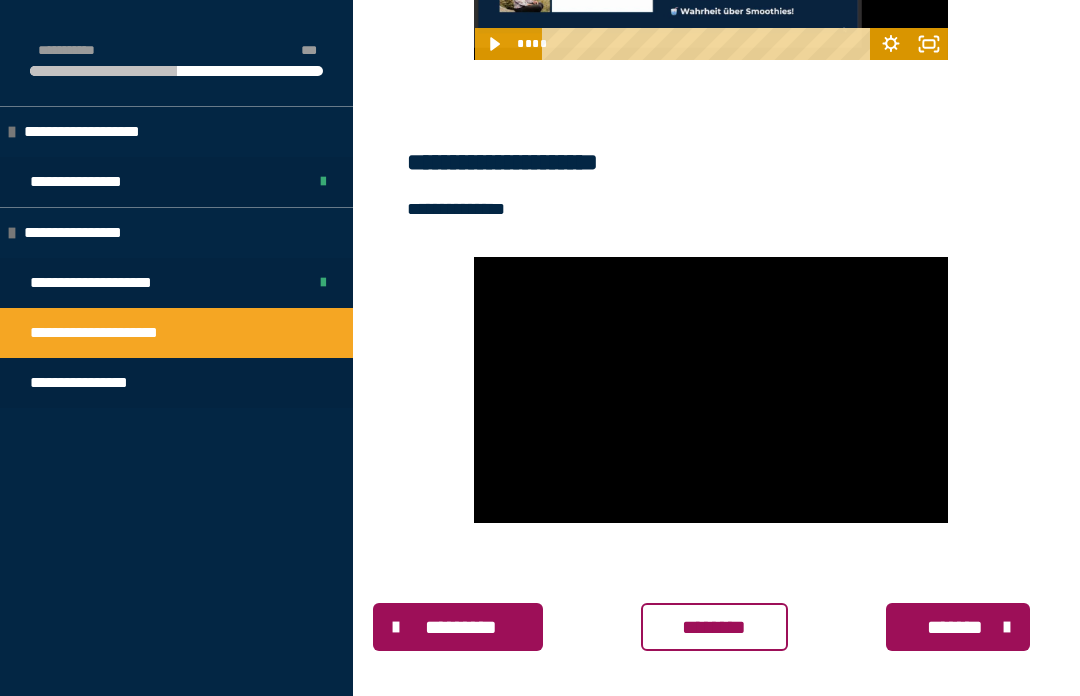 click on "********" at bounding box center (714, 627) 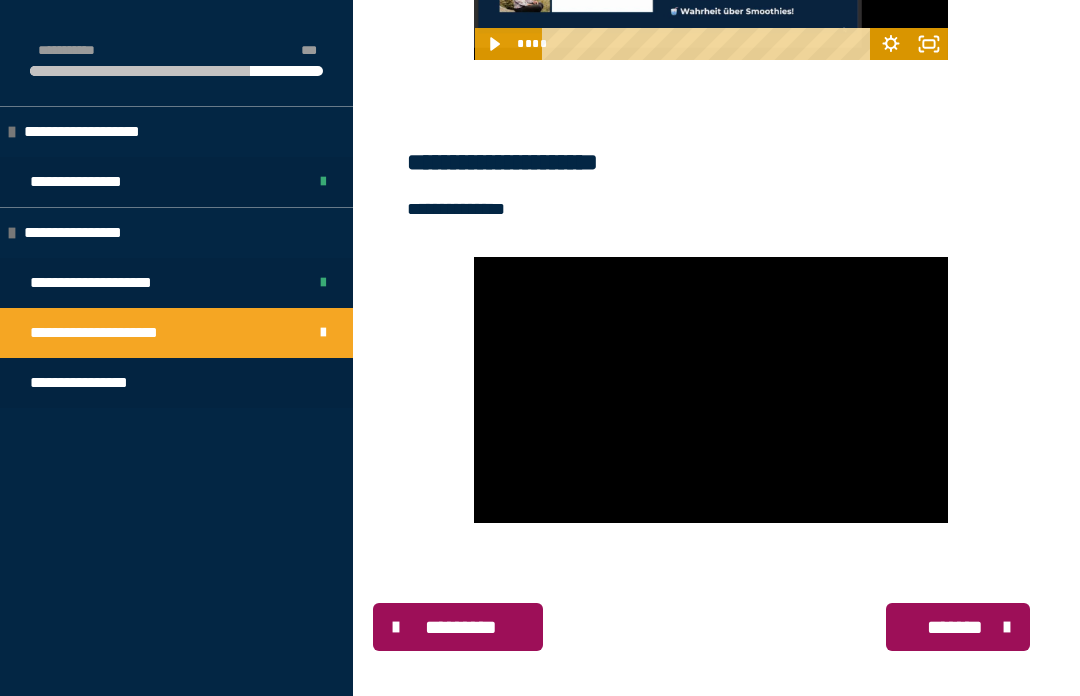 click on "**********" at bounding box center (176, 383) 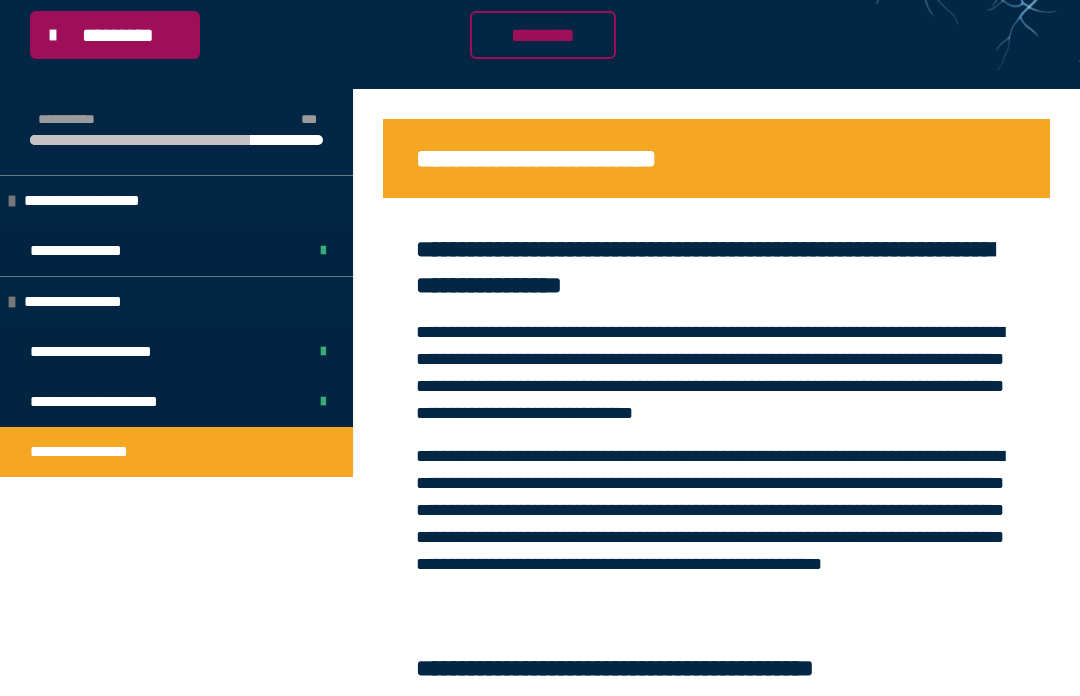 scroll, scrollTop: 0, scrollLeft: 0, axis: both 